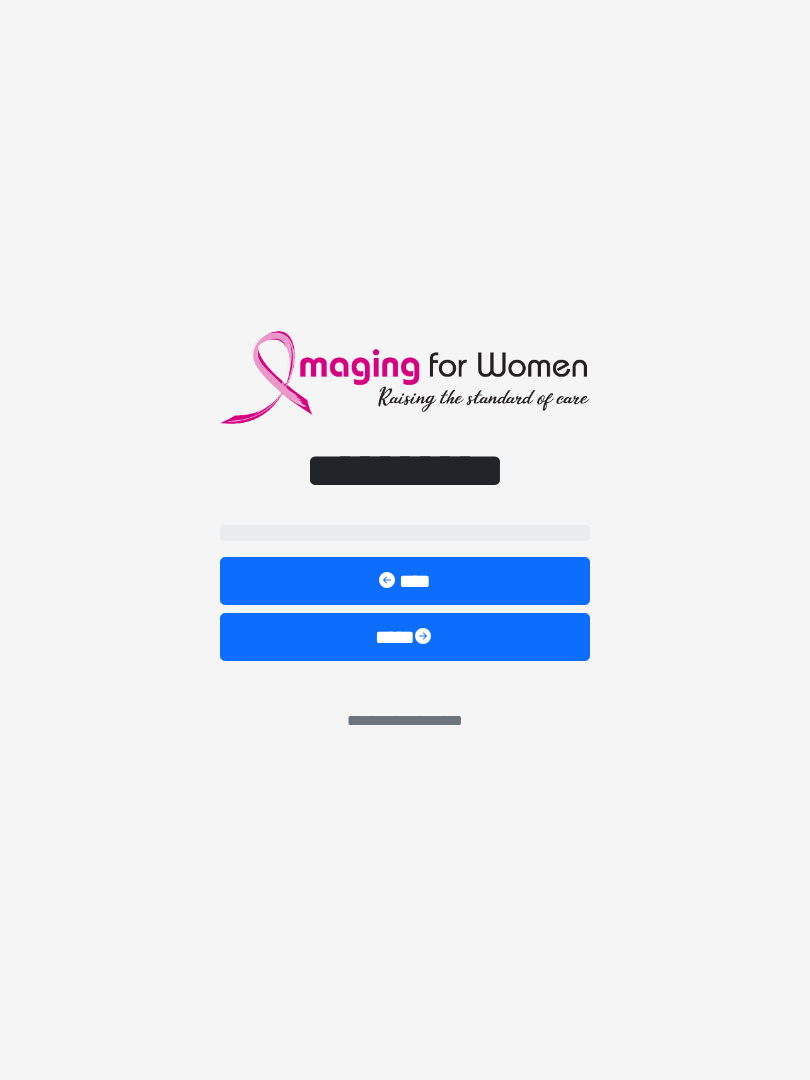 scroll, scrollTop: 0, scrollLeft: 0, axis: both 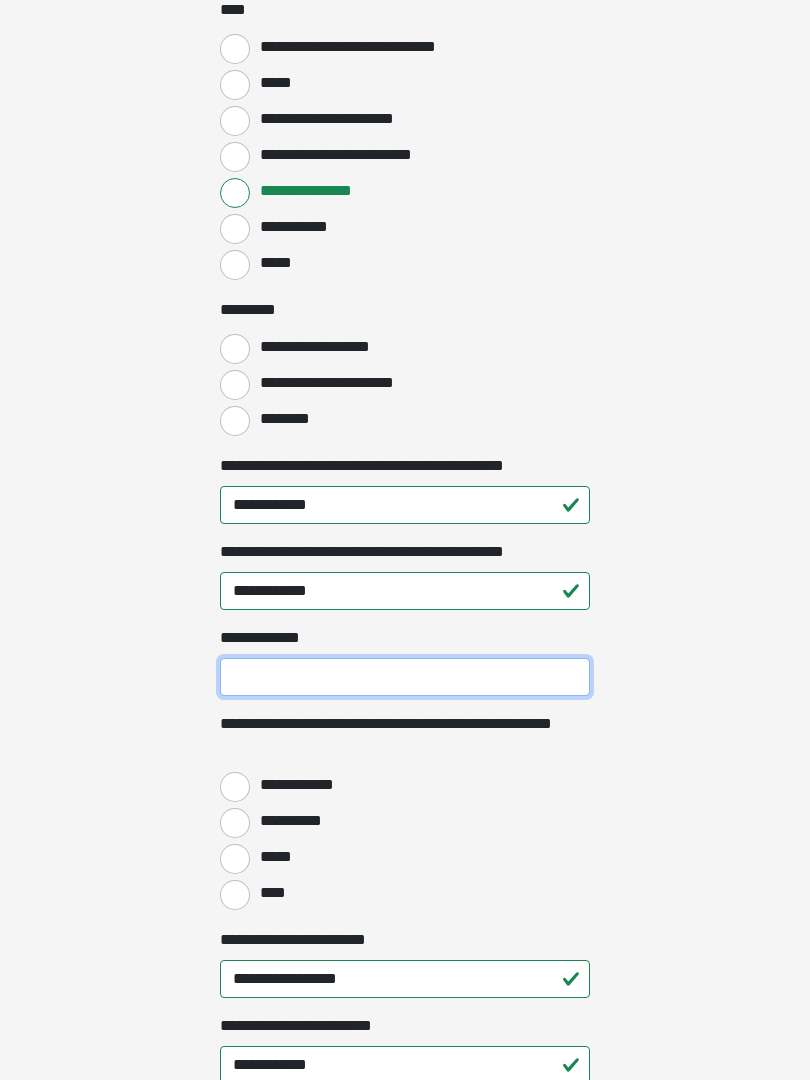 click on "**********" at bounding box center [405, 677] 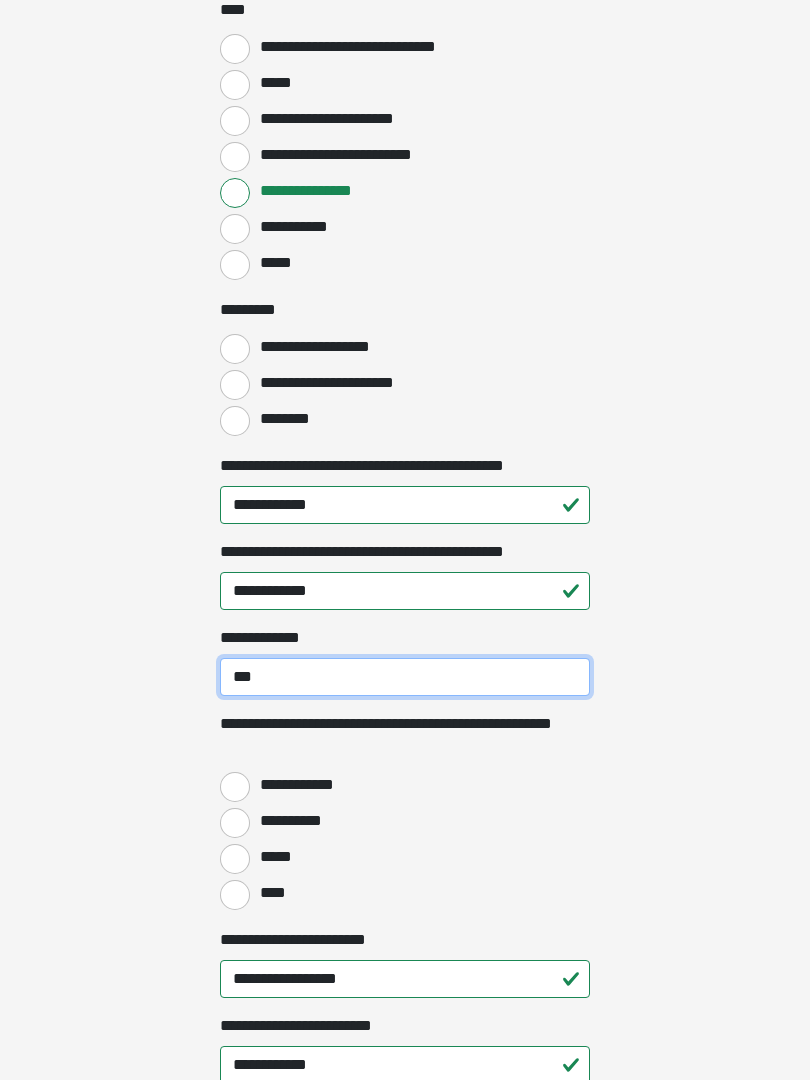 type on "*" 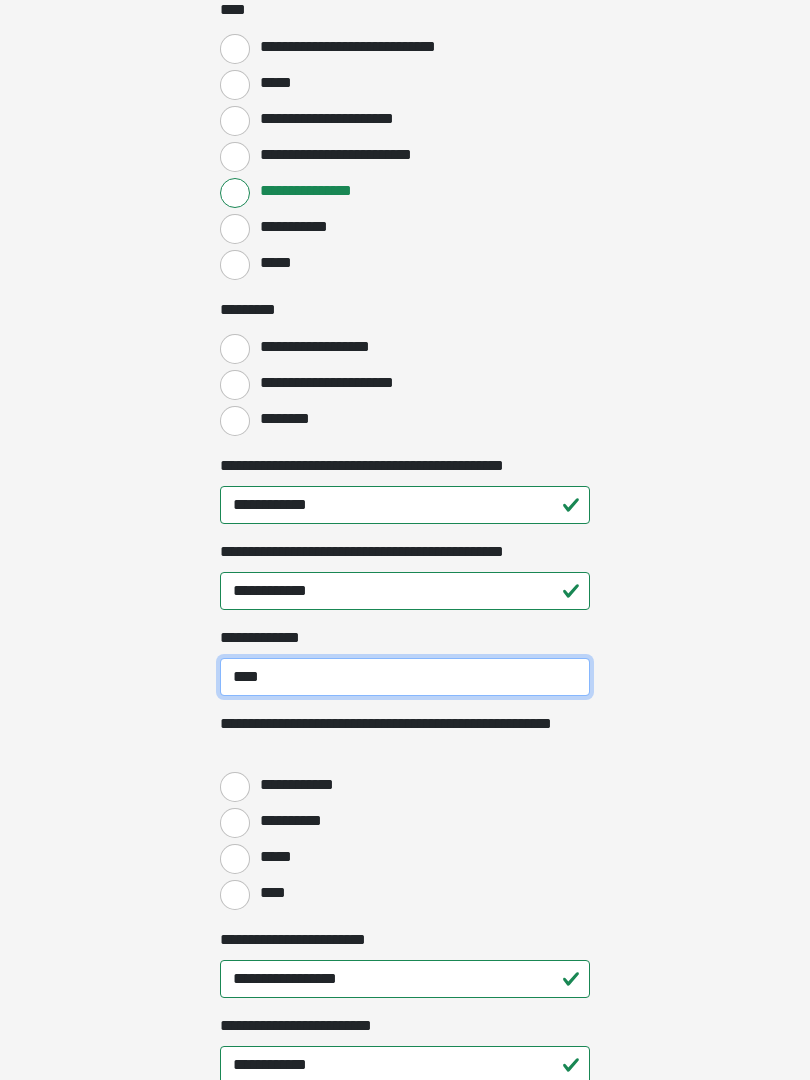 type on "*" 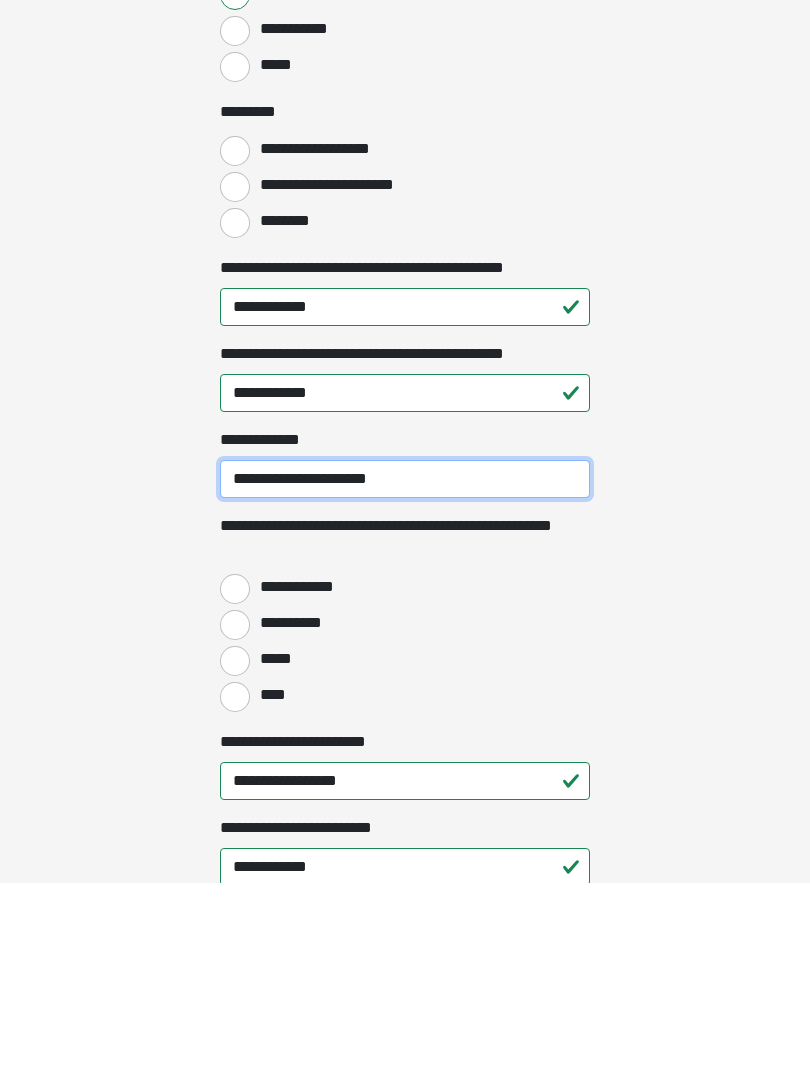 type on "**********" 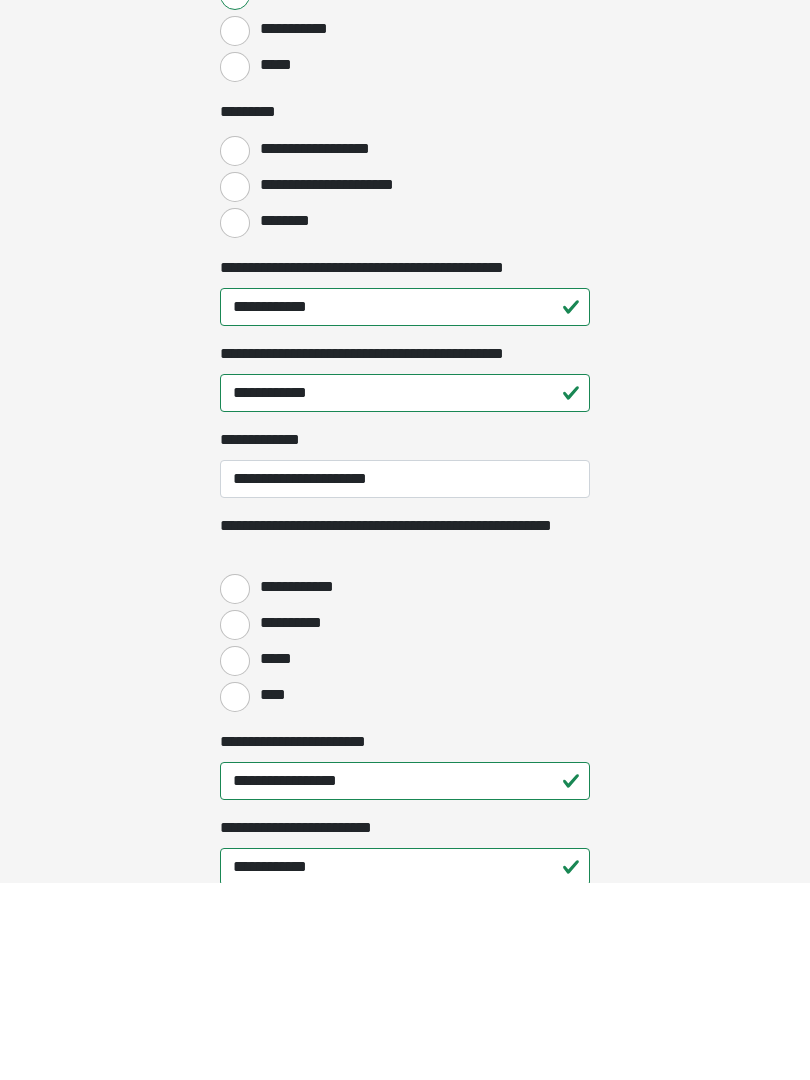 click on "**********" at bounding box center (235, 787) 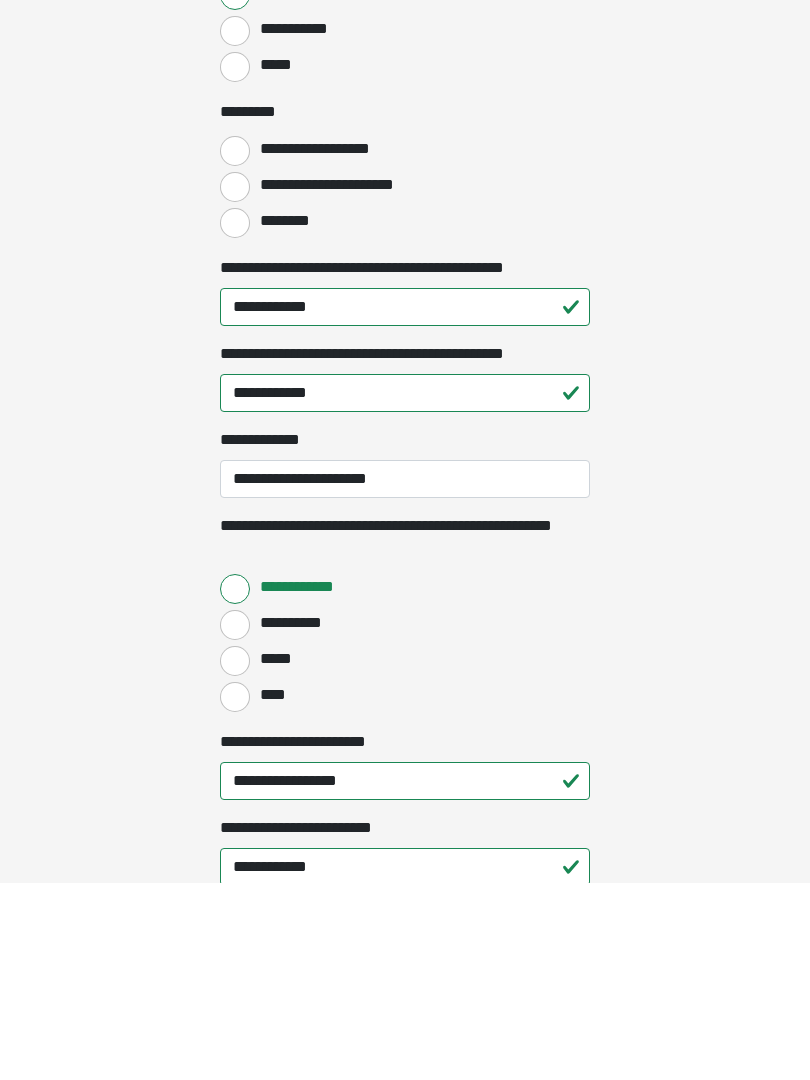 scroll, scrollTop: 2262, scrollLeft: 0, axis: vertical 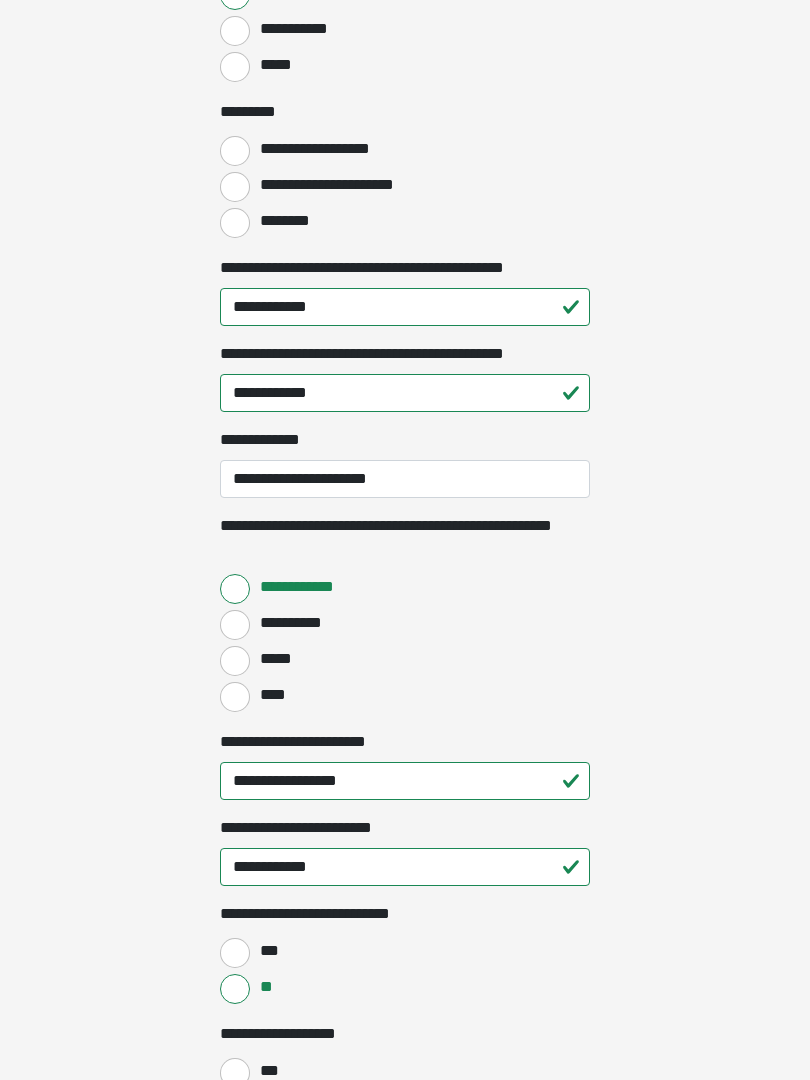 click on "**********" at bounding box center (405, -1722) 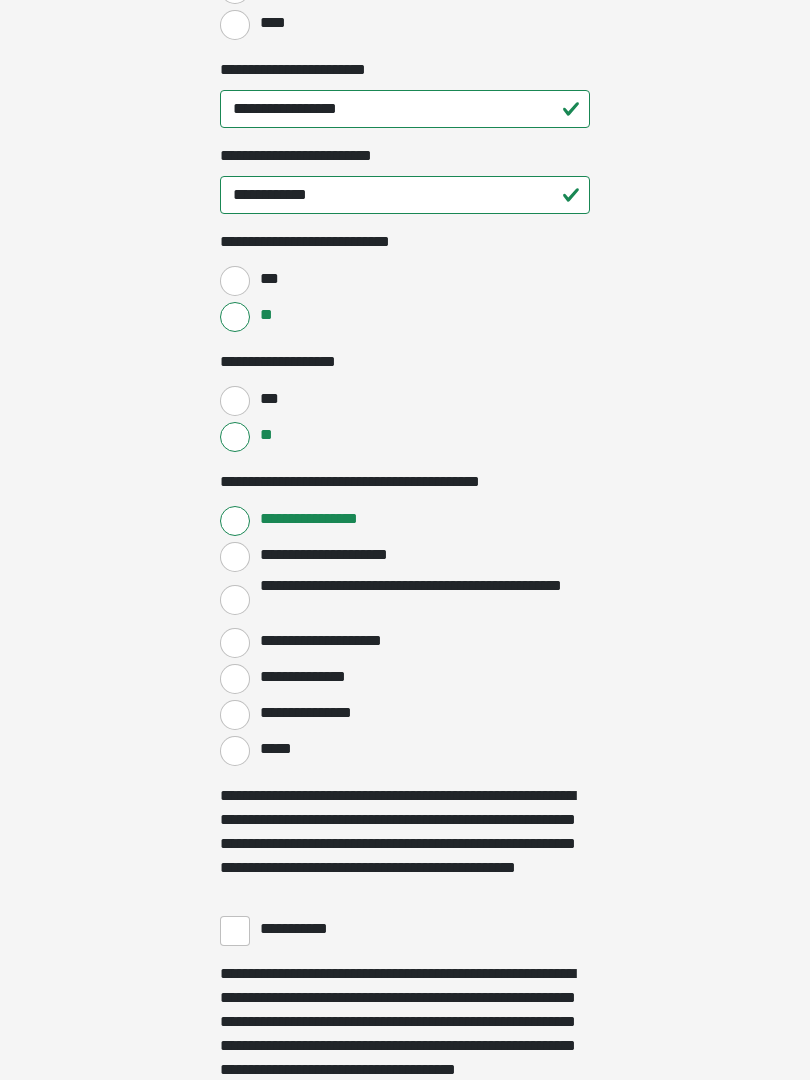 scroll, scrollTop: 2948, scrollLeft: 0, axis: vertical 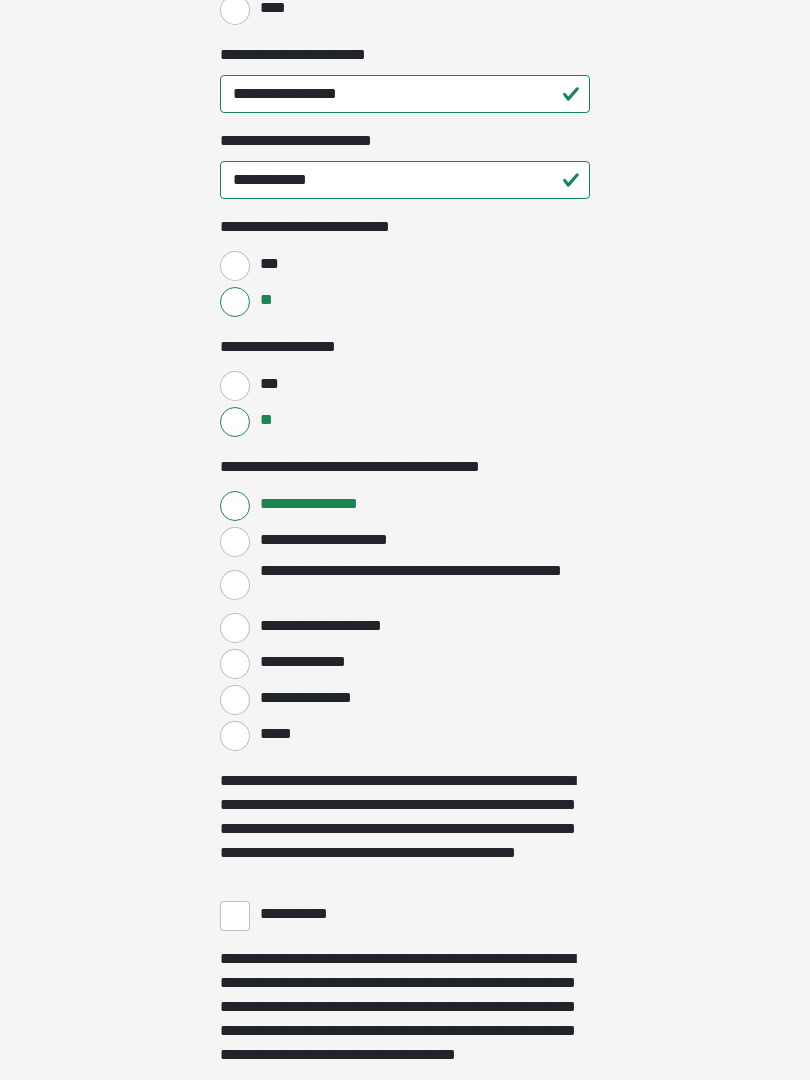 click on "**********" at bounding box center [235, 917] 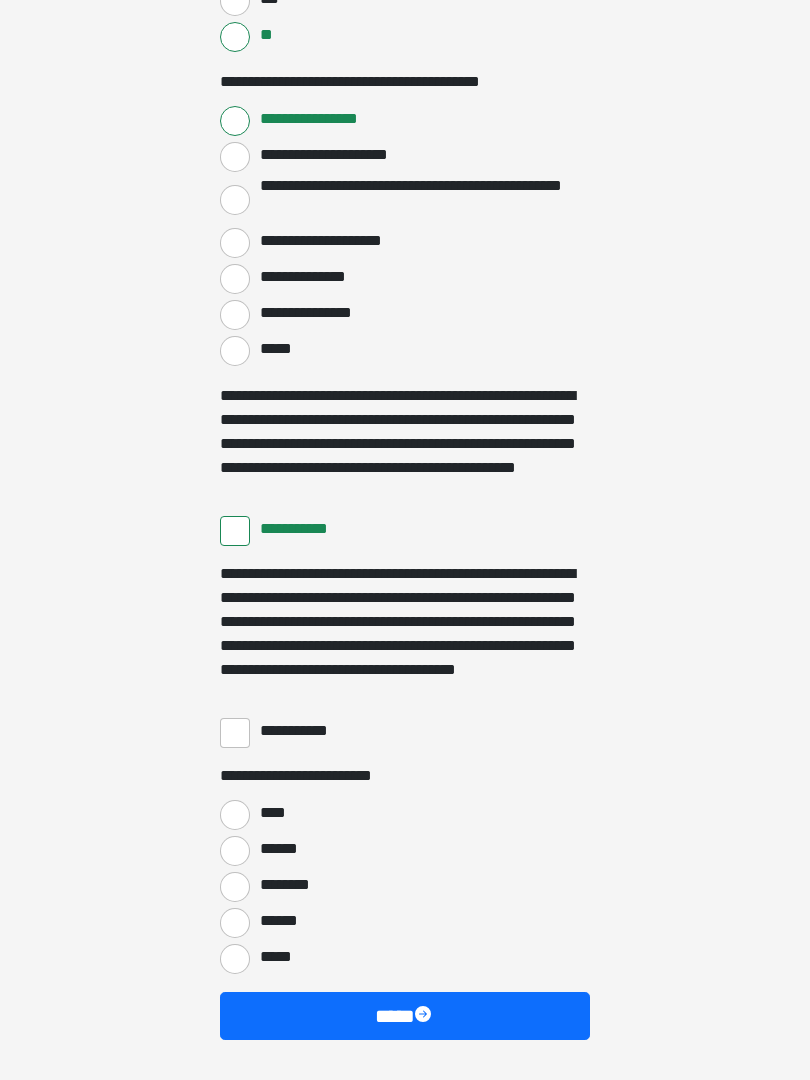 scroll, scrollTop: 3335, scrollLeft: 0, axis: vertical 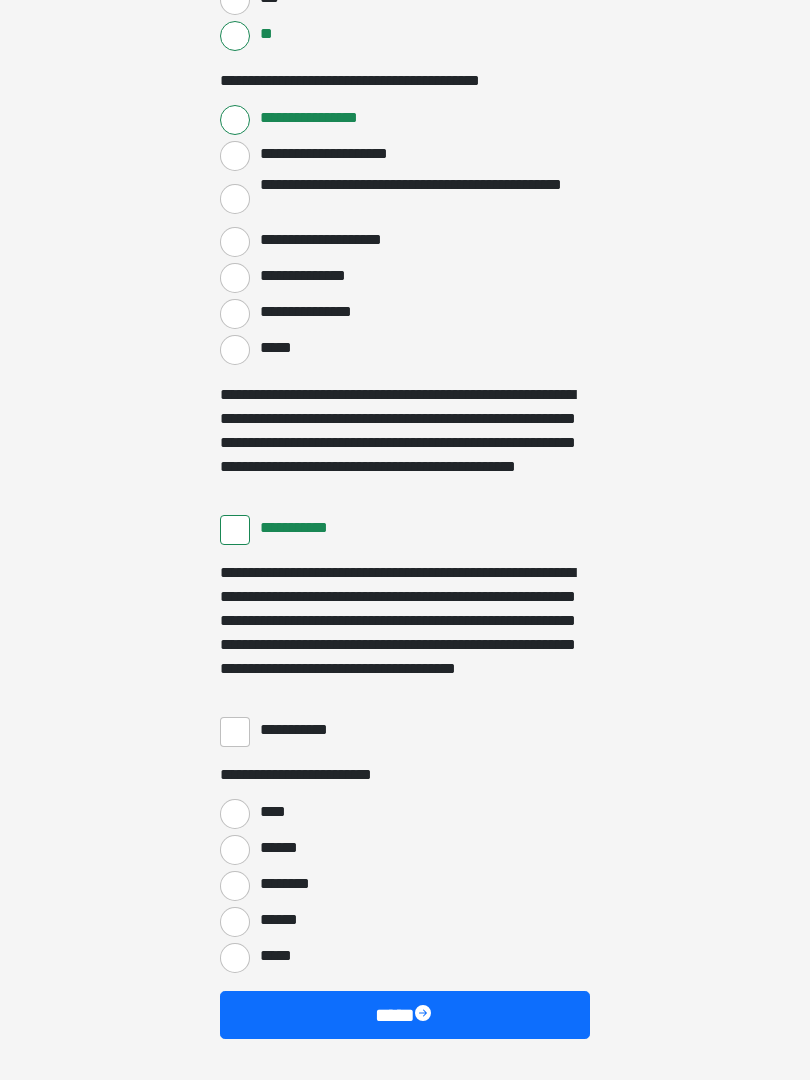 click on "****" at bounding box center (235, 814) 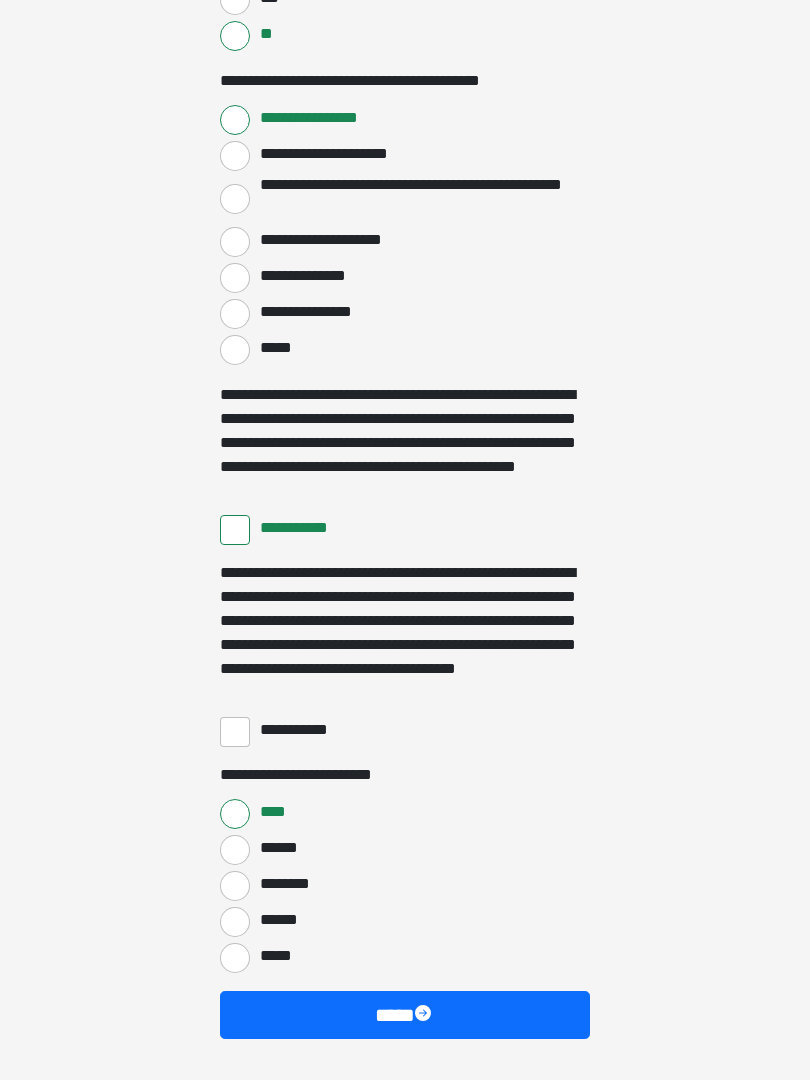 click on "****" at bounding box center (405, 1015) 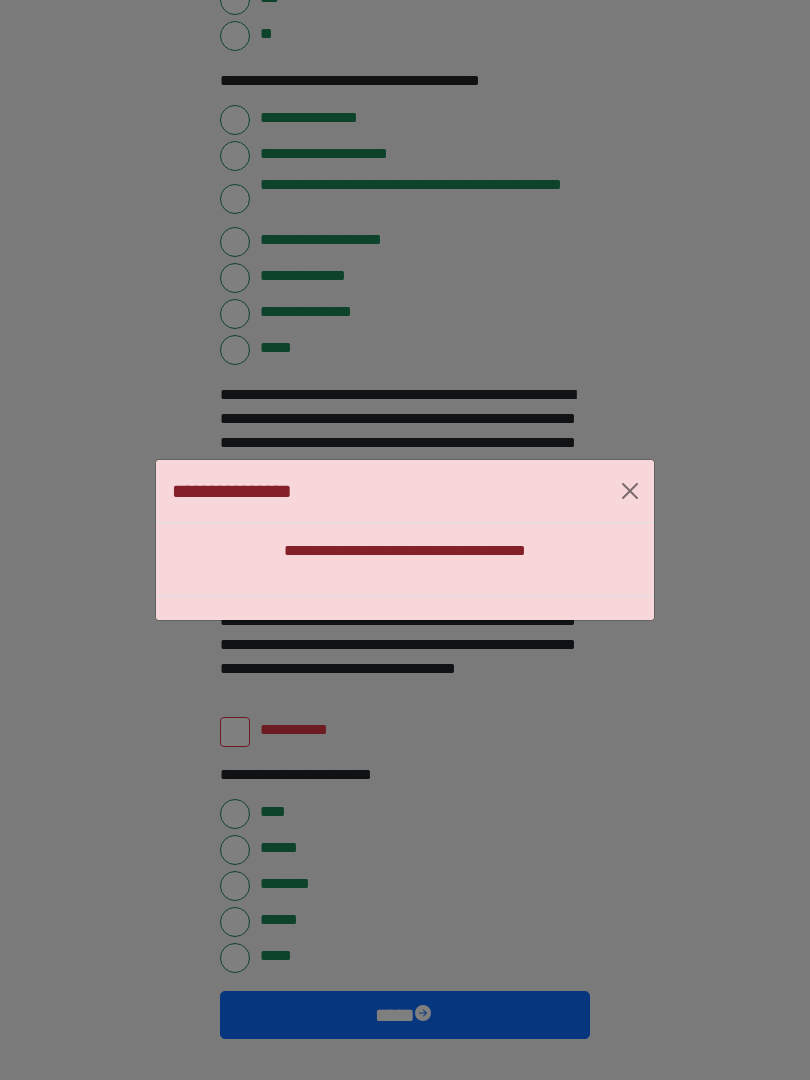 click at bounding box center (630, 491) 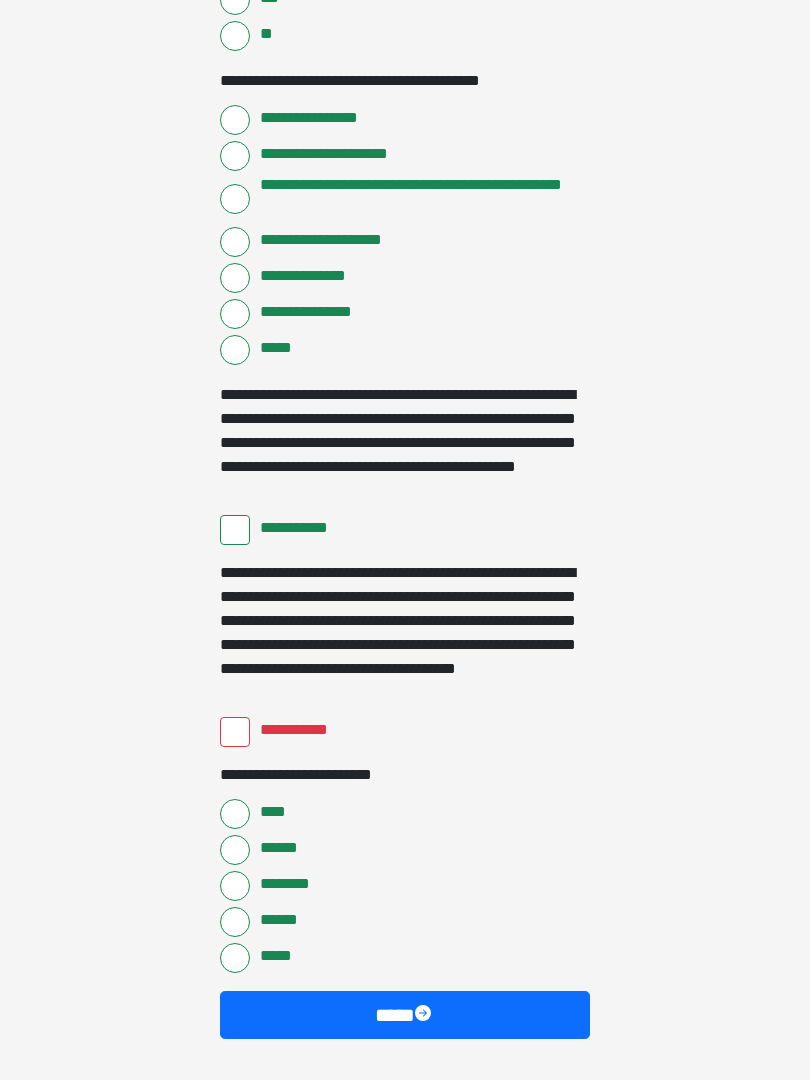 click on "**********" at bounding box center (235, 732) 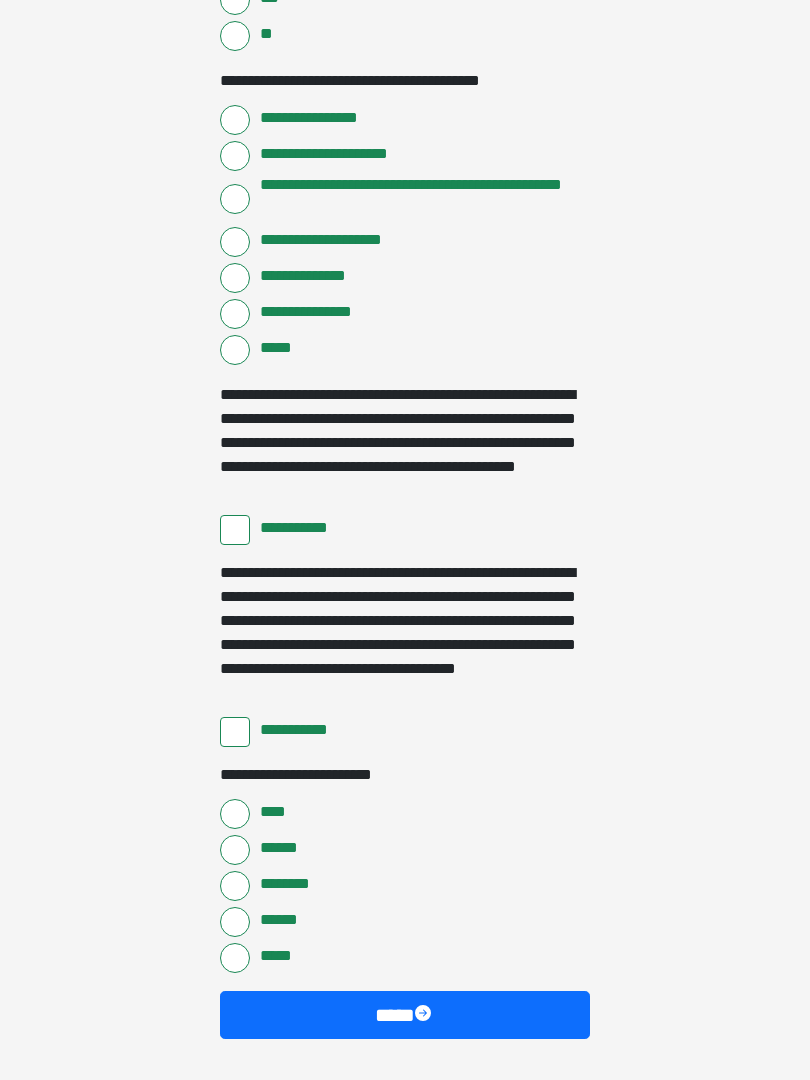 click on "****" at bounding box center [405, 1015] 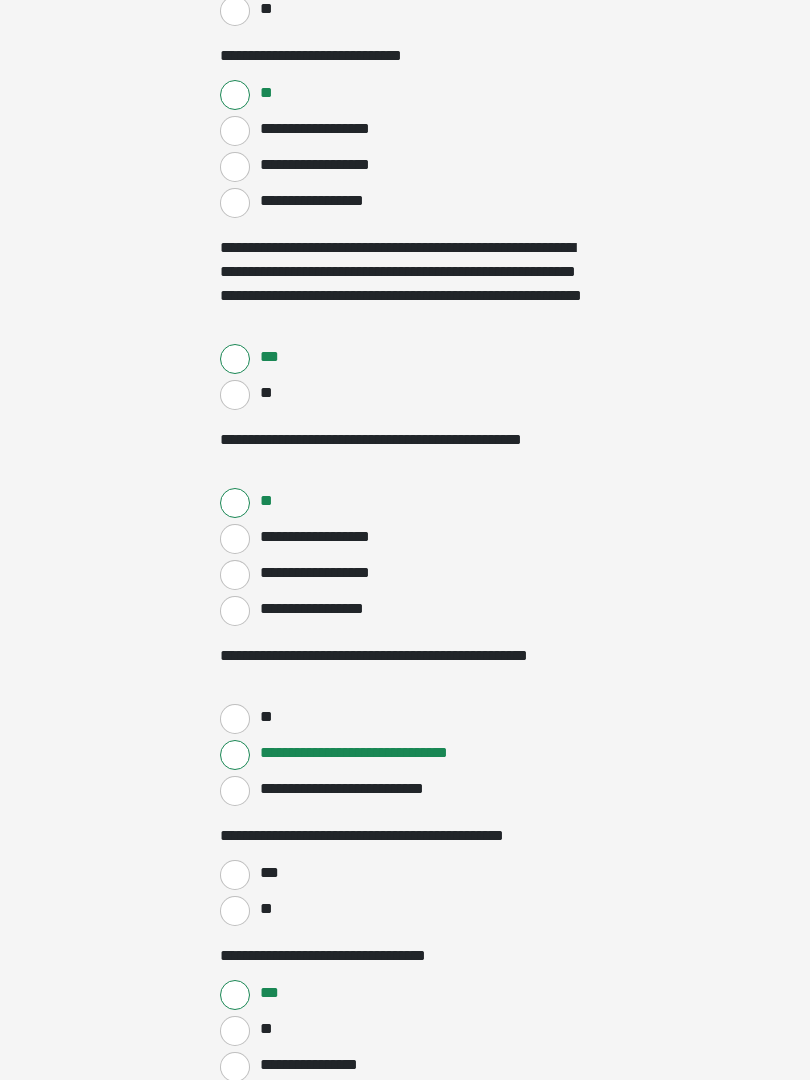 scroll, scrollTop: 454, scrollLeft: 0, axis: vertical 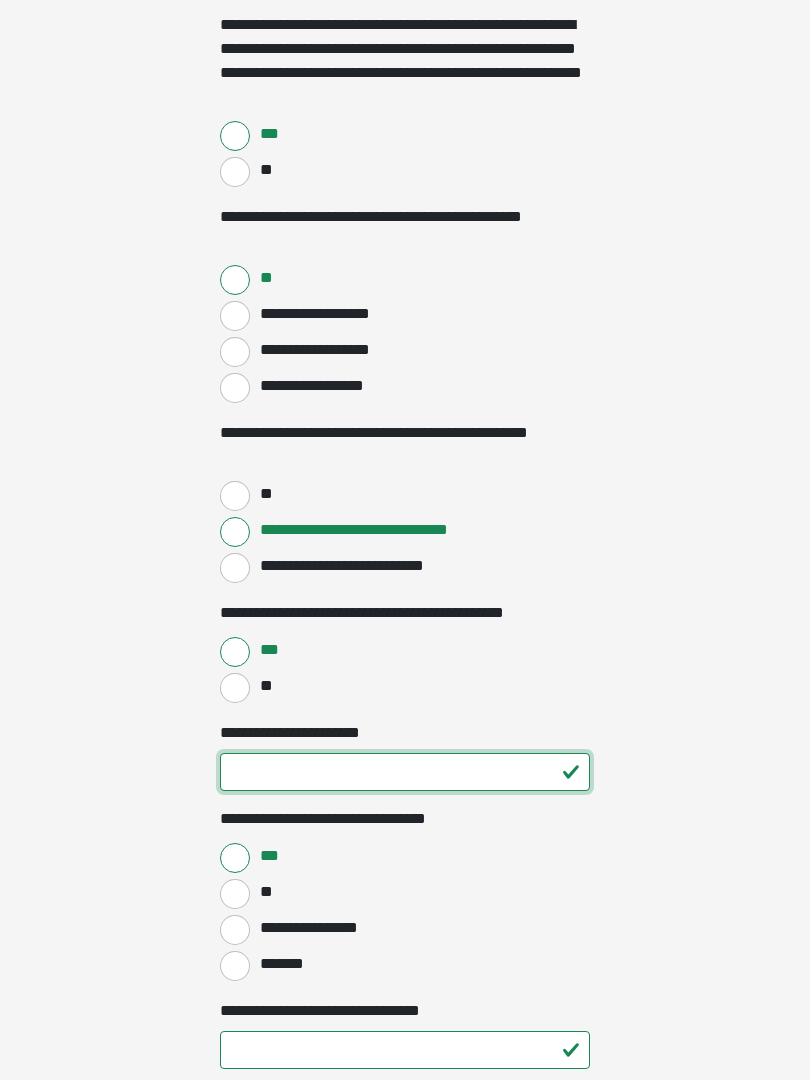 click on "**********" at bounding box center (405, 772) 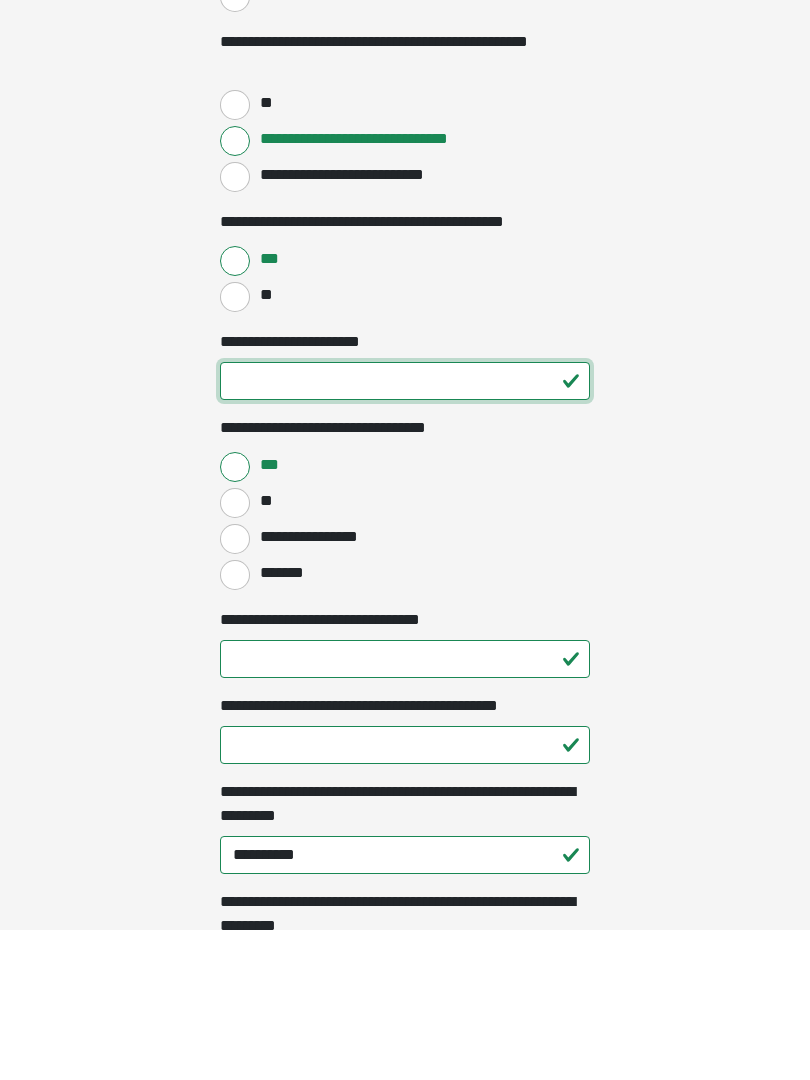 scroll, scrollTop: 920, scrollLeft: 0, axis: vertical 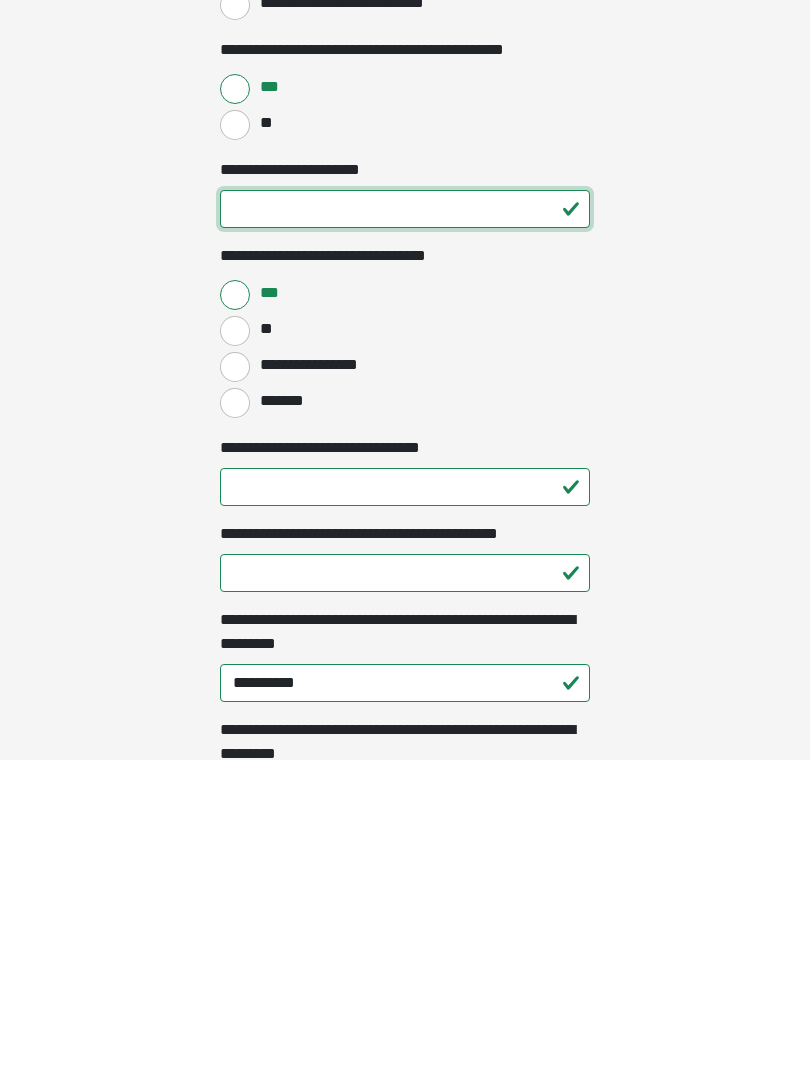 type on "**" 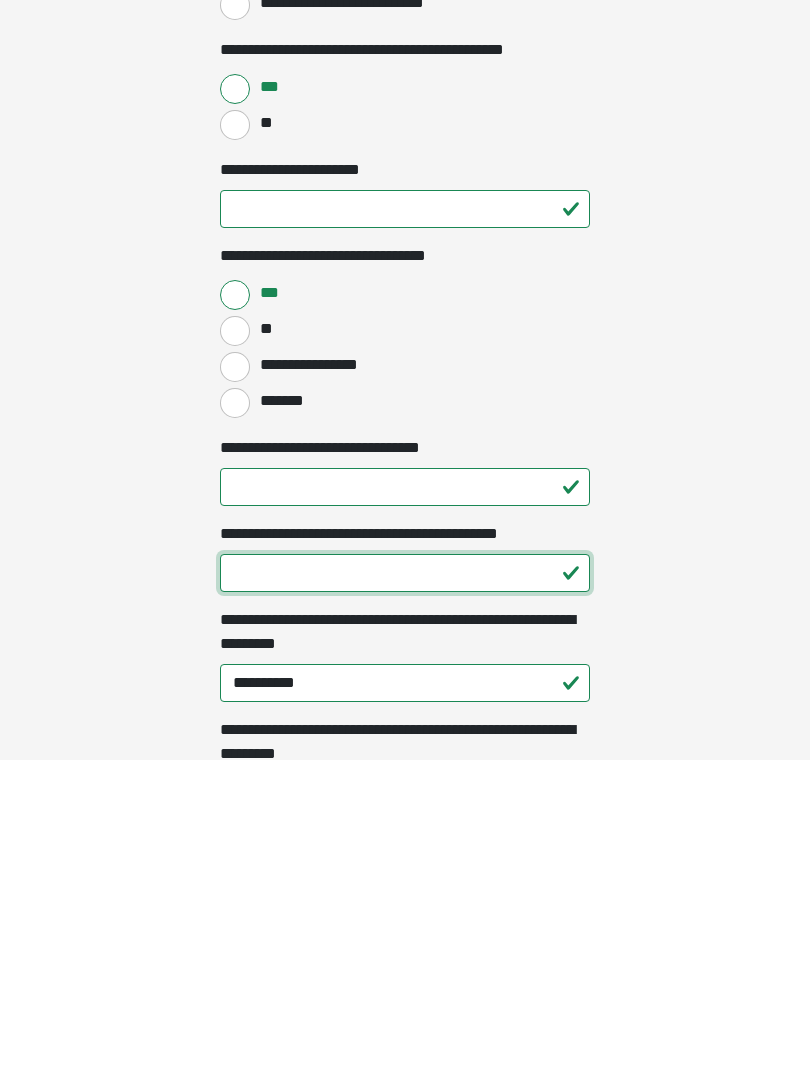 click on "**********" at bounding box center [405, 893] 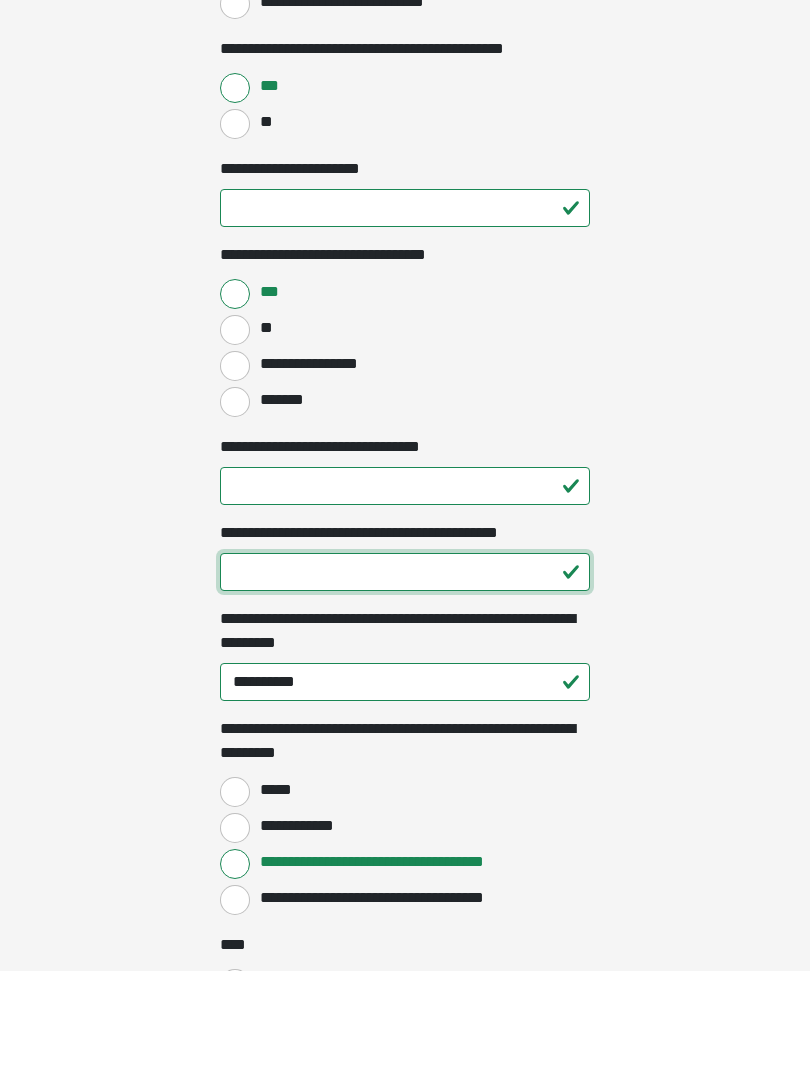 scroll, scrollTop: 1135, scrollLeft: 0, axis: vertical 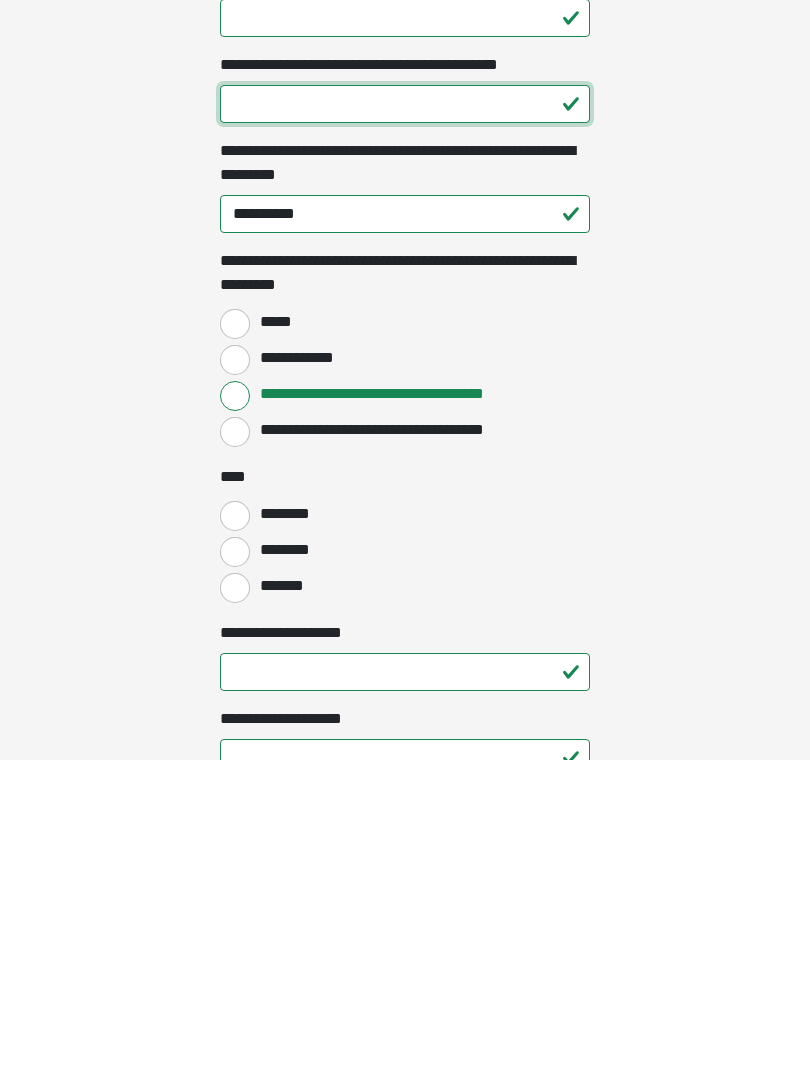type on "**" 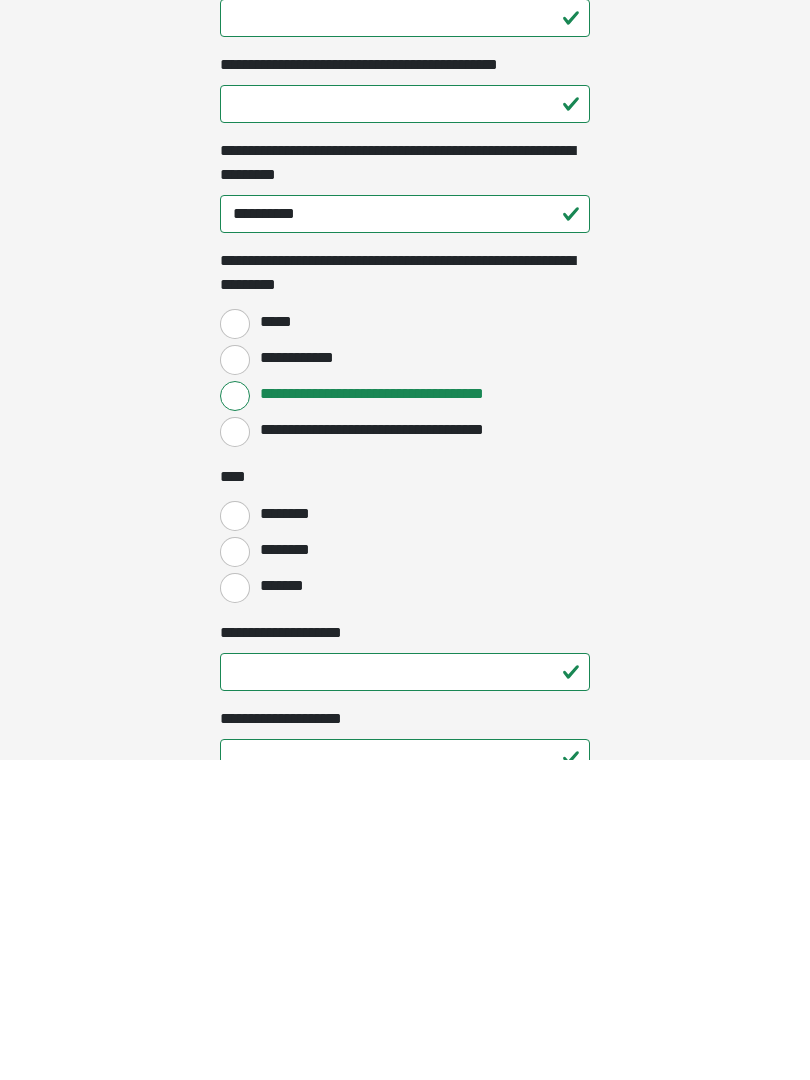 click on "********" at bounding box center (235, 872) 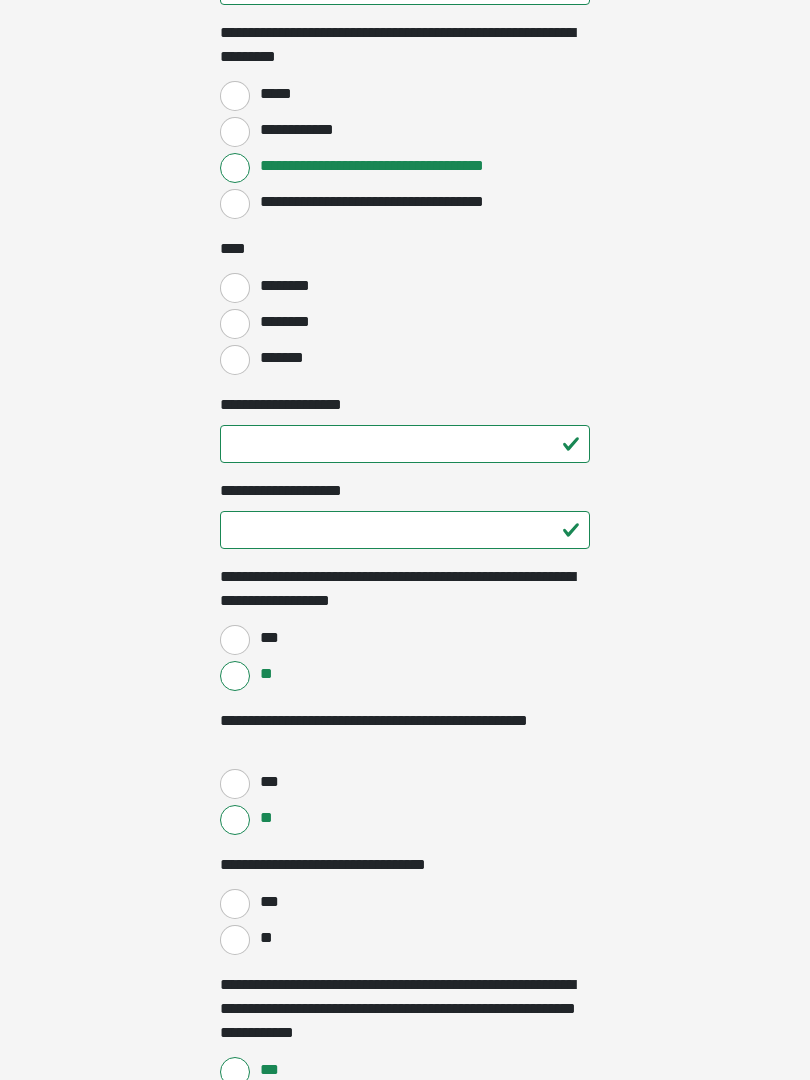 scroll, scrollTop: 1938, scrollLeft: 0, axis: vertical 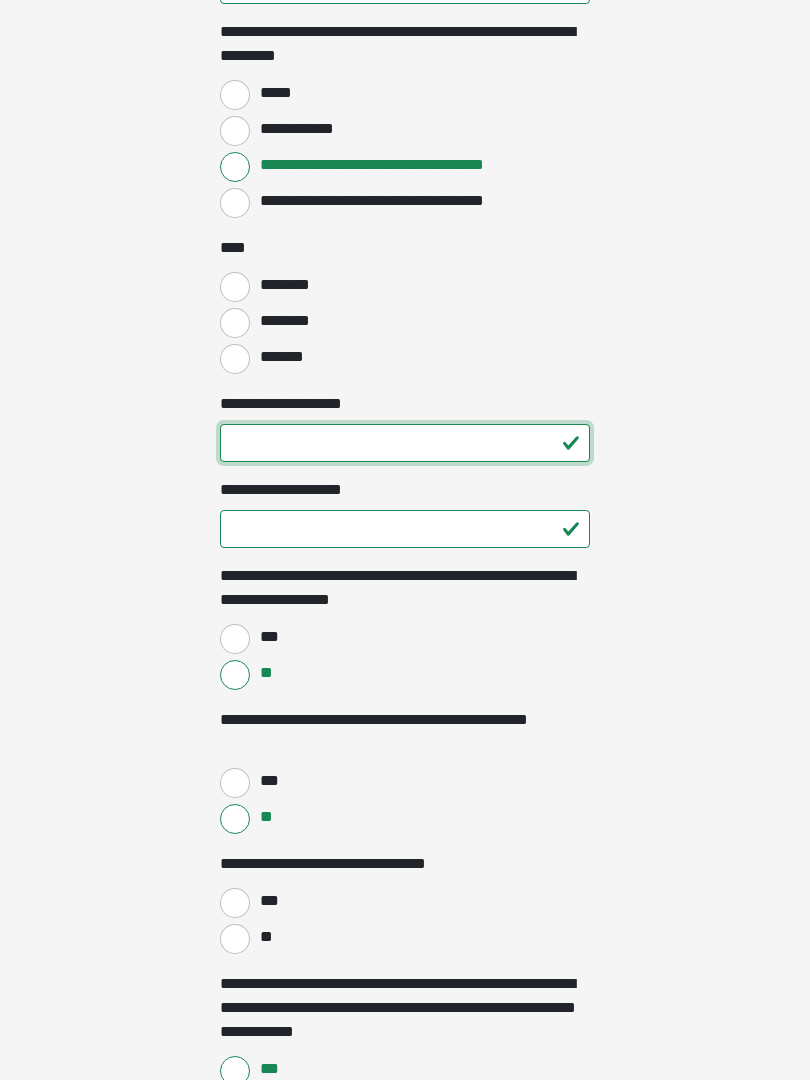 click on "**********" at bounding box center [405, 443] 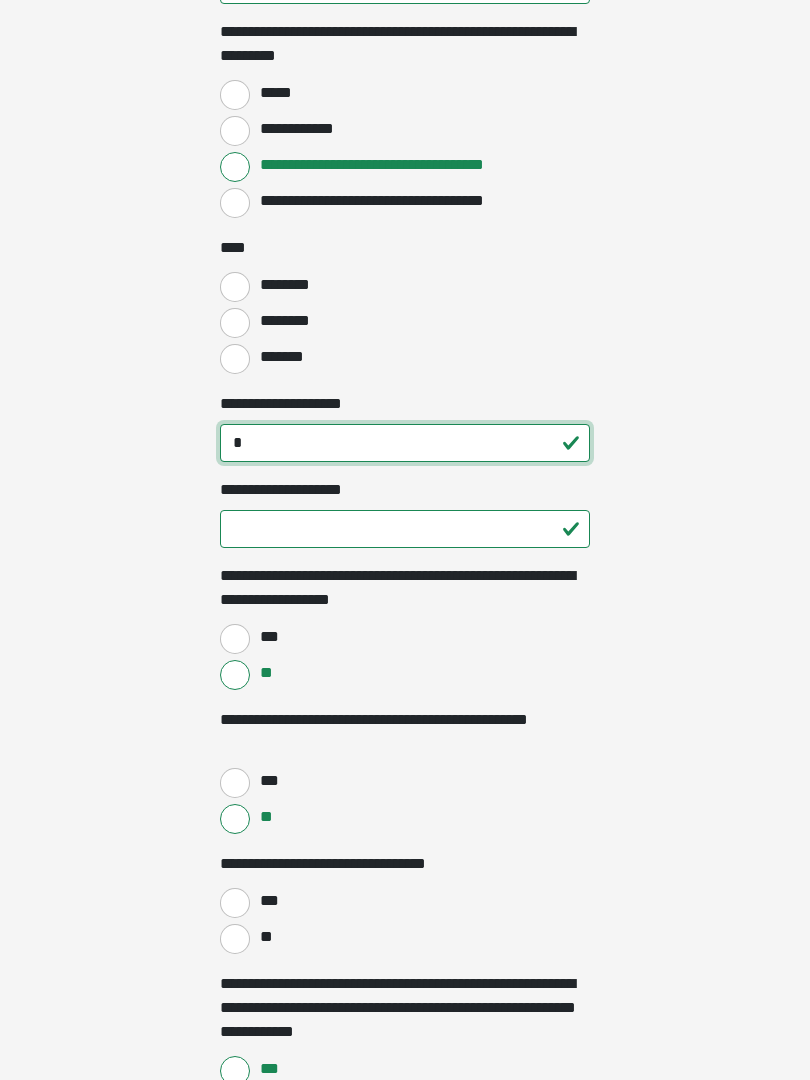 type on "*" 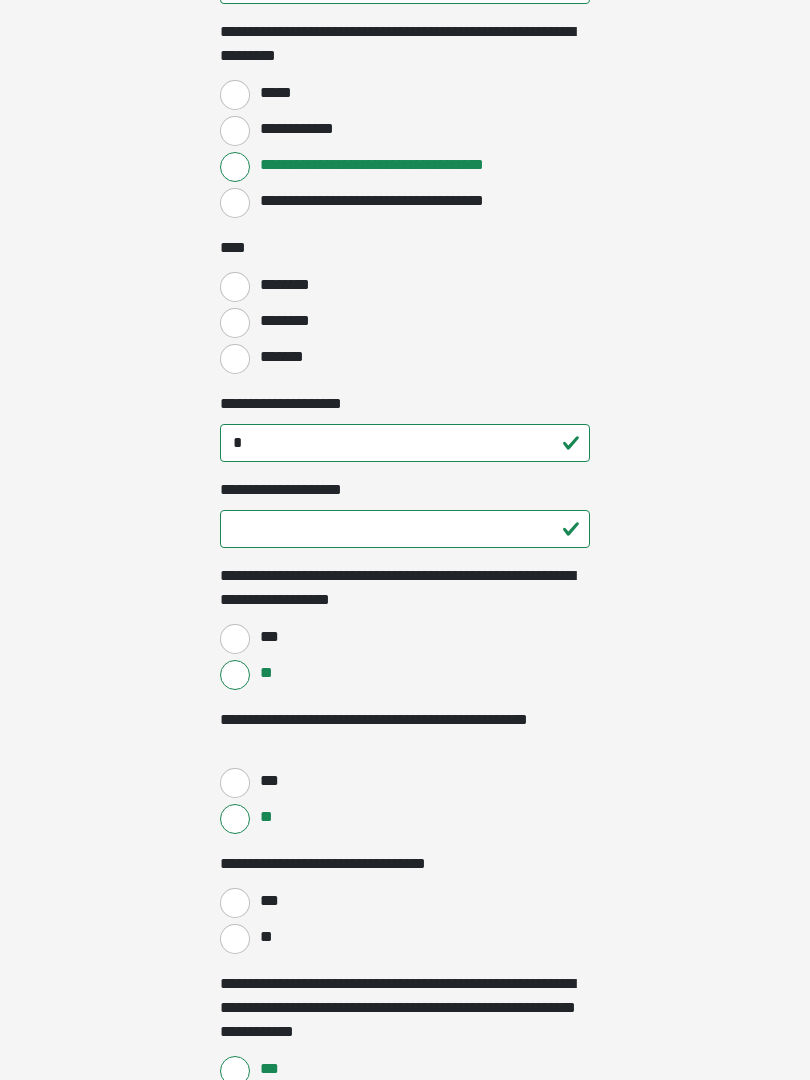 click on "**********" at bounding box center (405, 529) 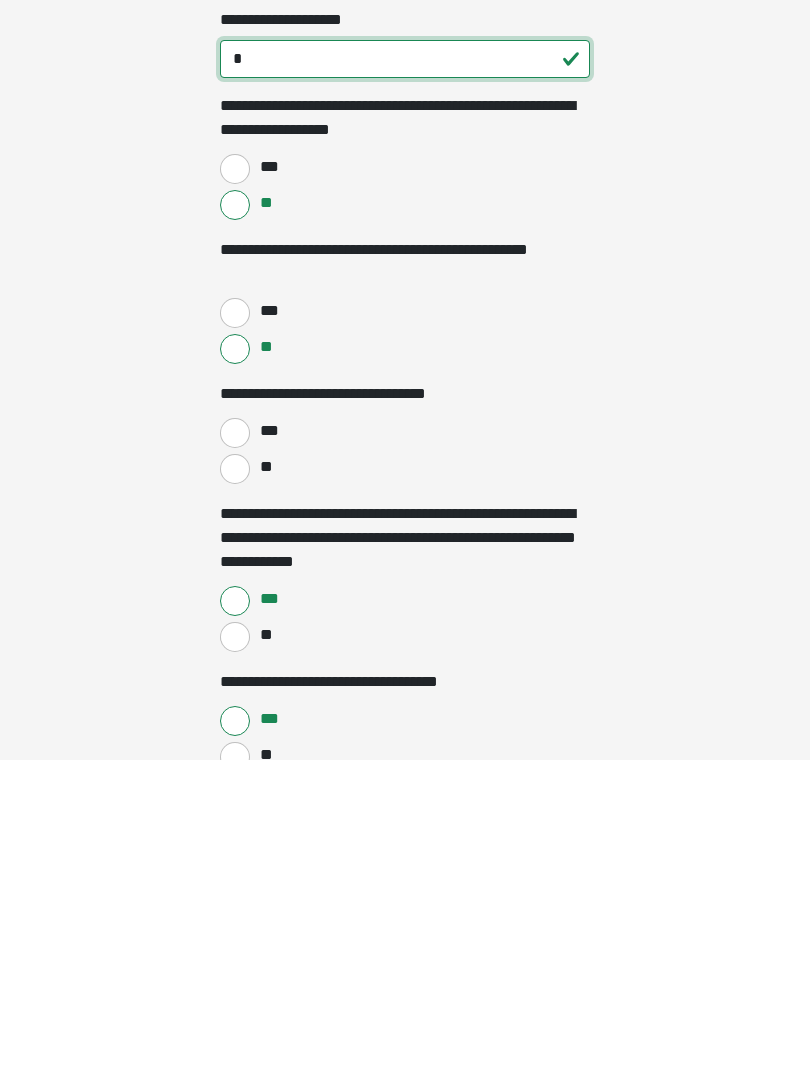 type on "*" 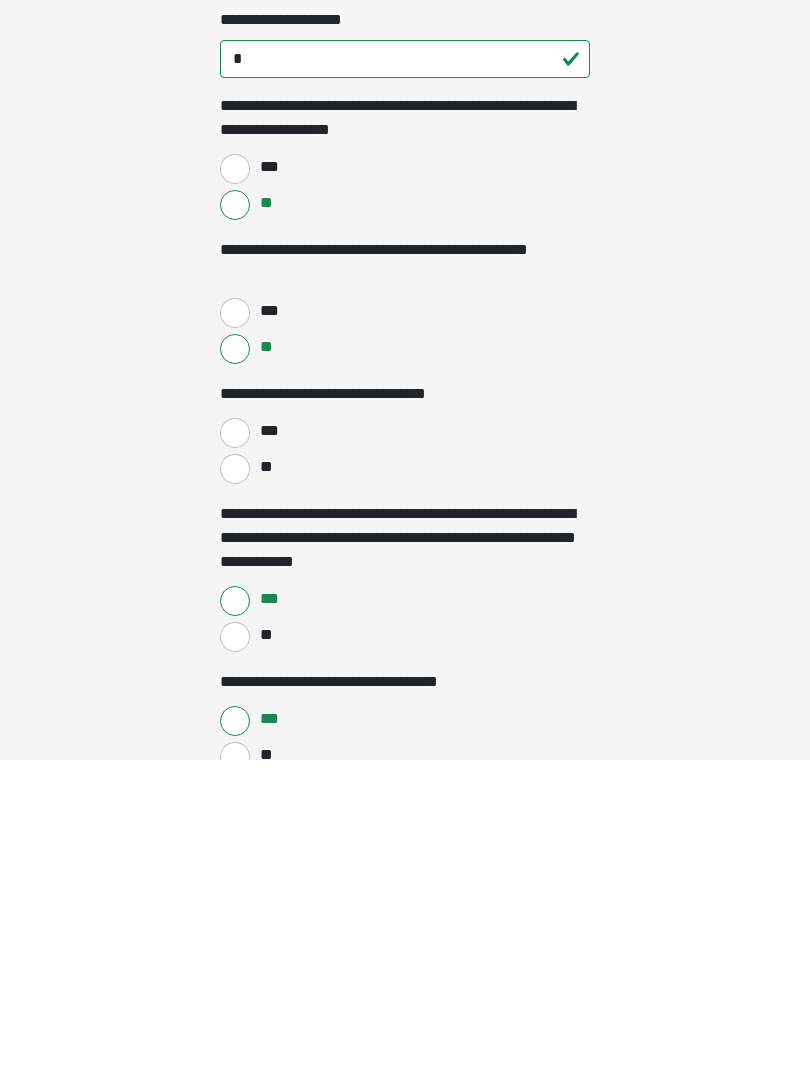 click on "**" at bounding box center [235, 789] 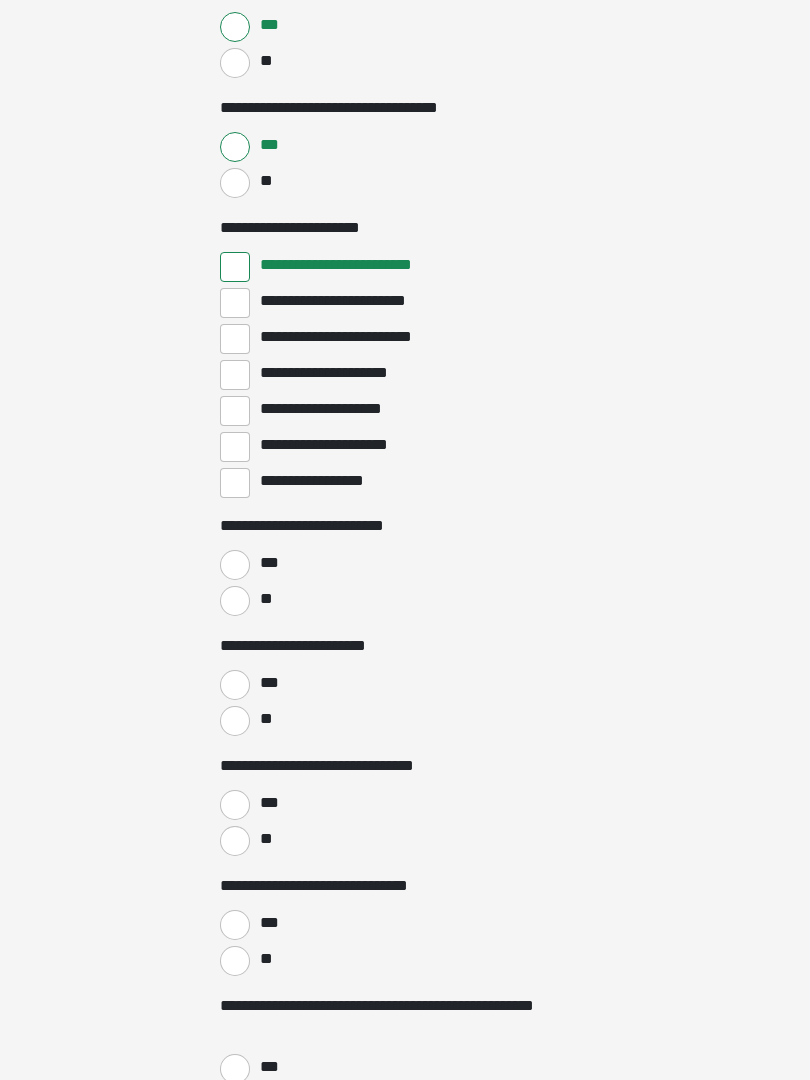 scroll, scrollTop: 2983, scrollLeft: 0, axis: vertical 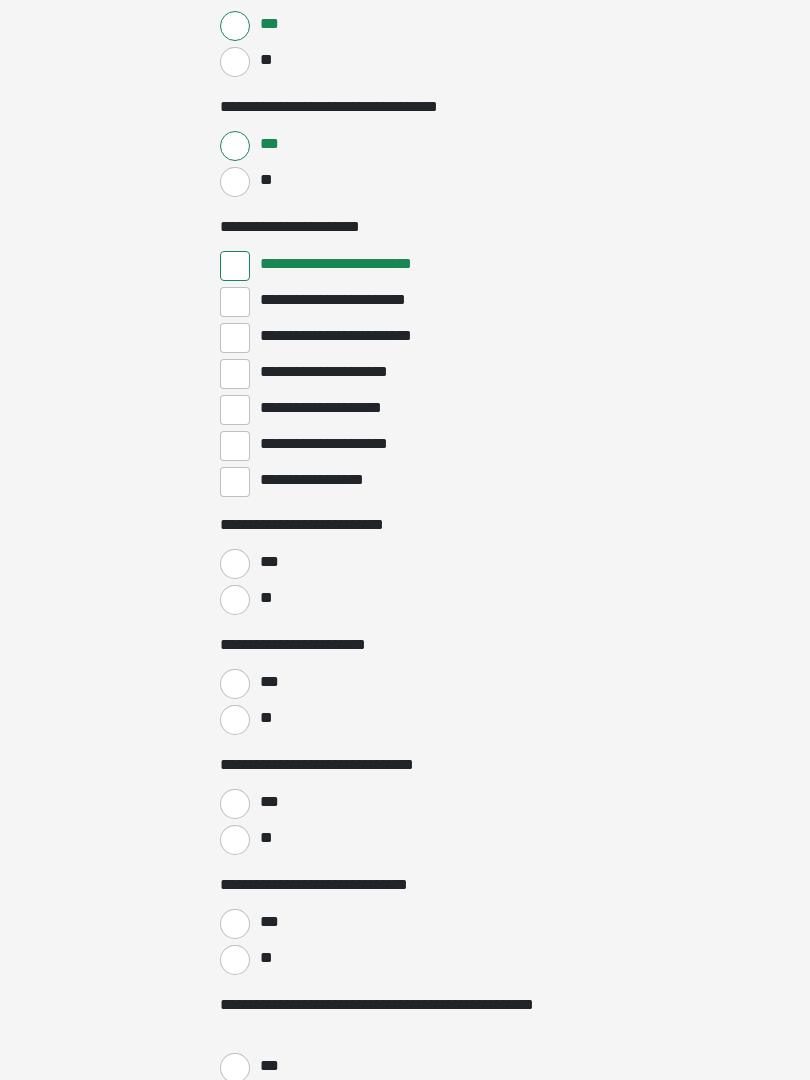 click on "**" at bounding box center [235, 600] 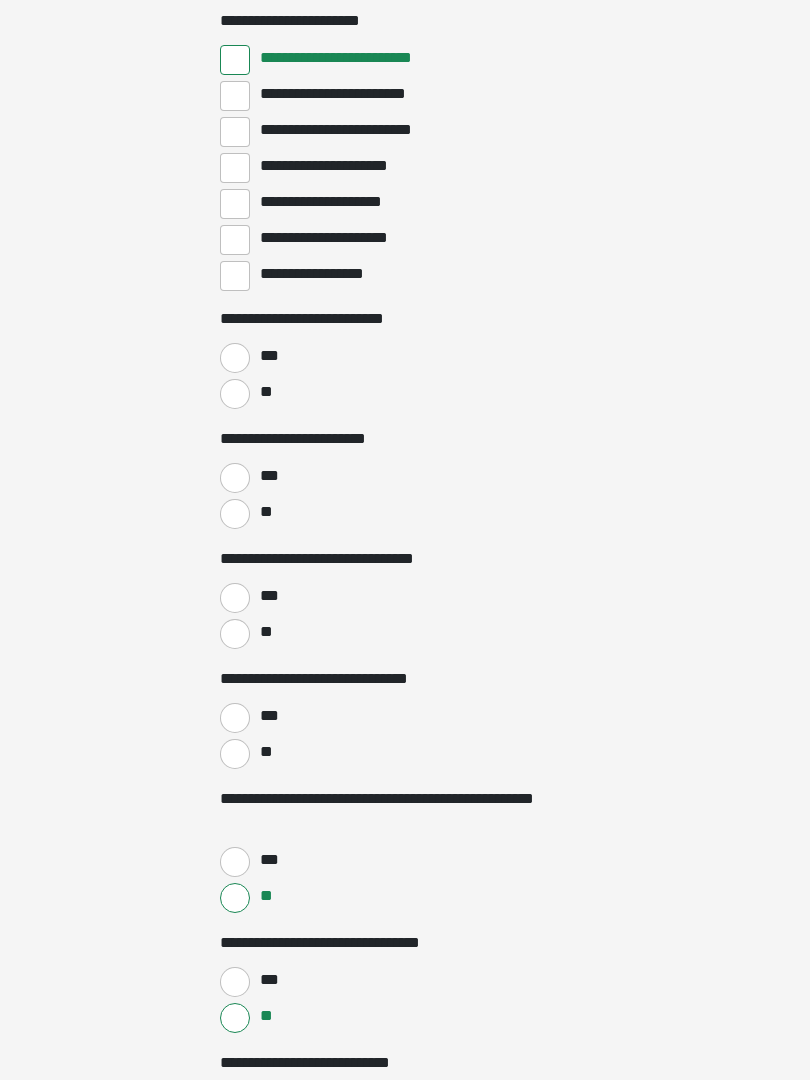 scroll, scrollTop: 3210, scrollLeft: 0, axis: vertical 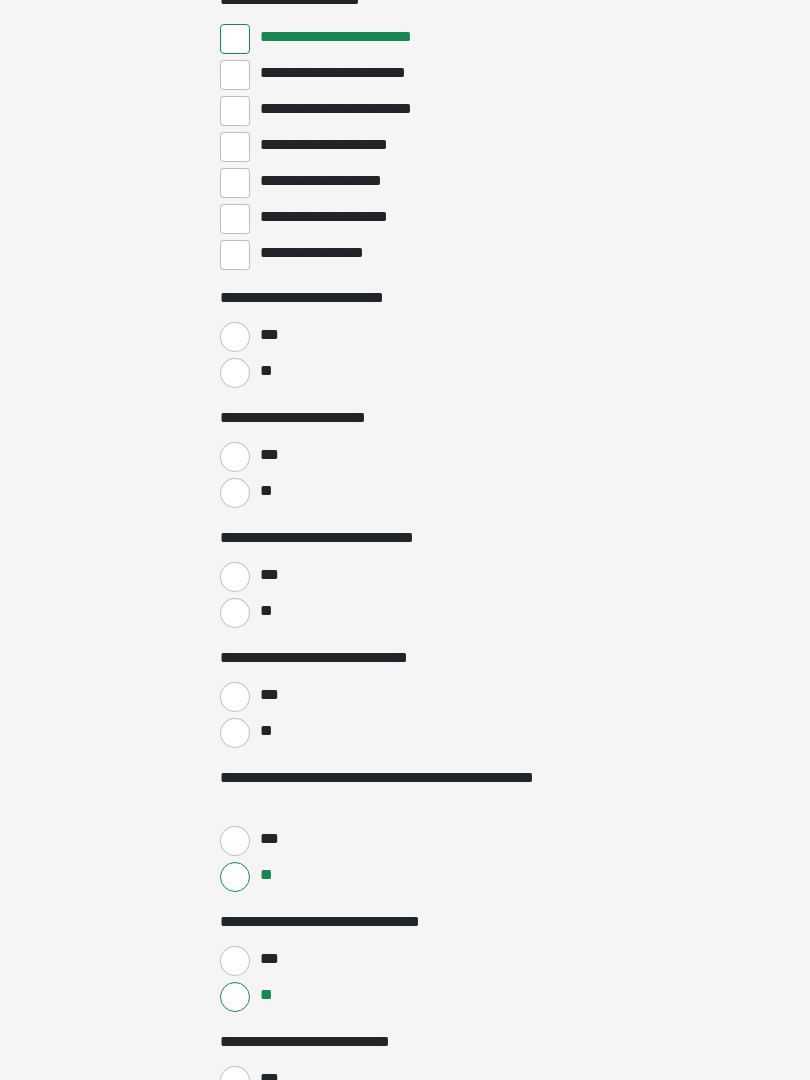 click on "**" at bounding box center [235, 733] 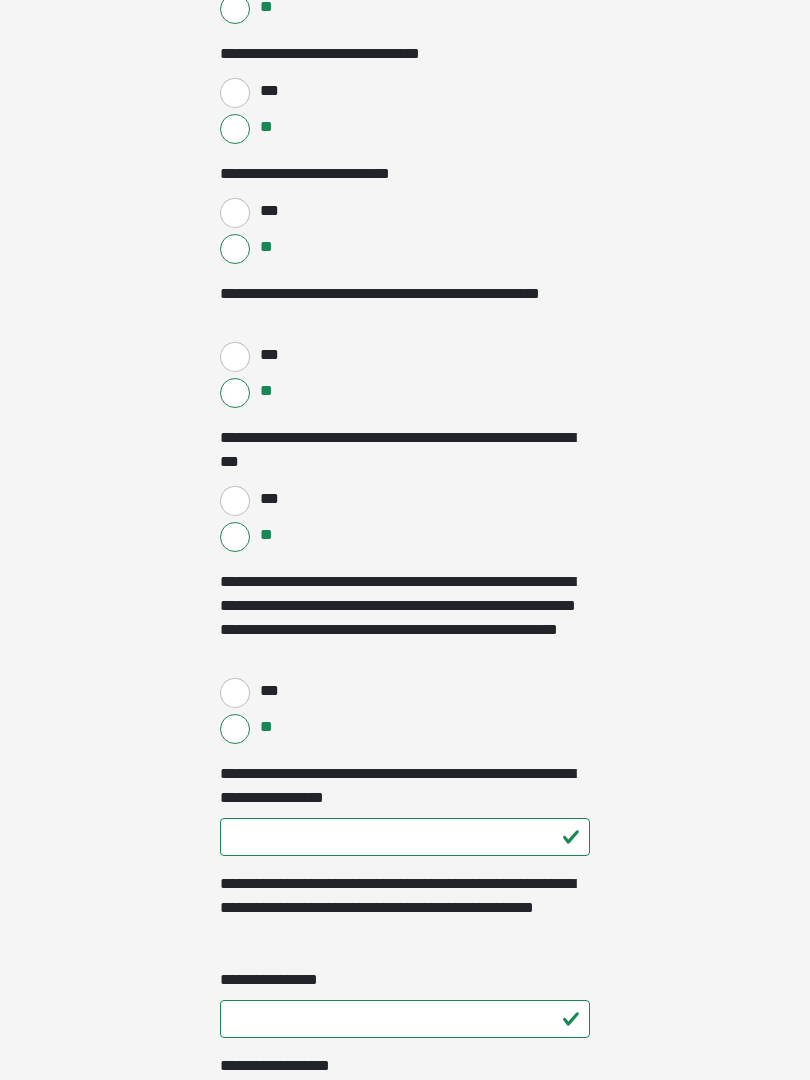 scroll, scrollTop: 4080, scrollLeft: 0, axis: vertical 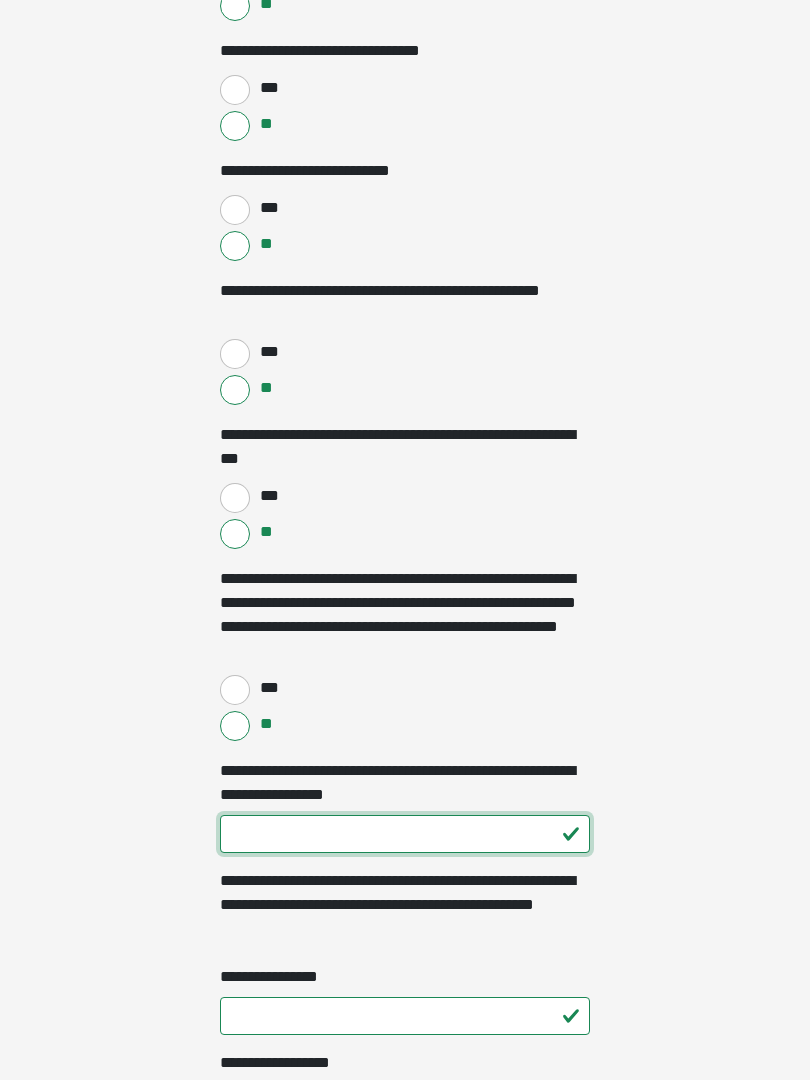 click on "**********" at bounding box center (405, 835) 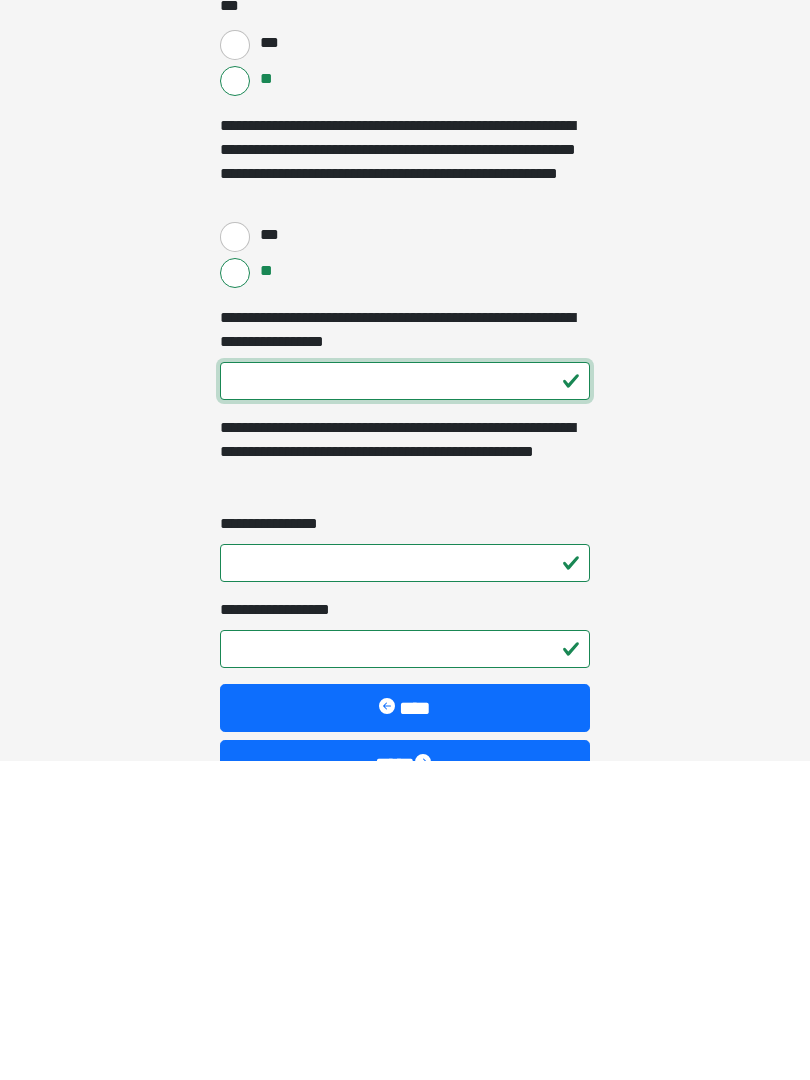 type on "***" 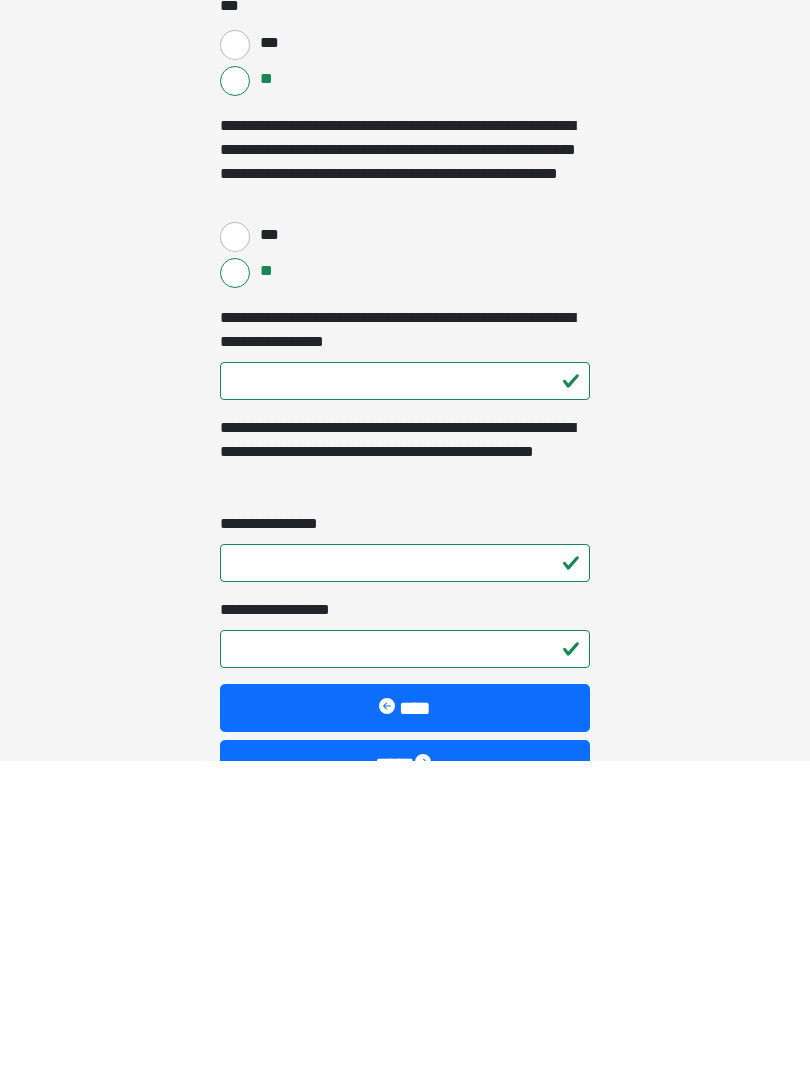 click on "**********" at bounding box center (405, 969) 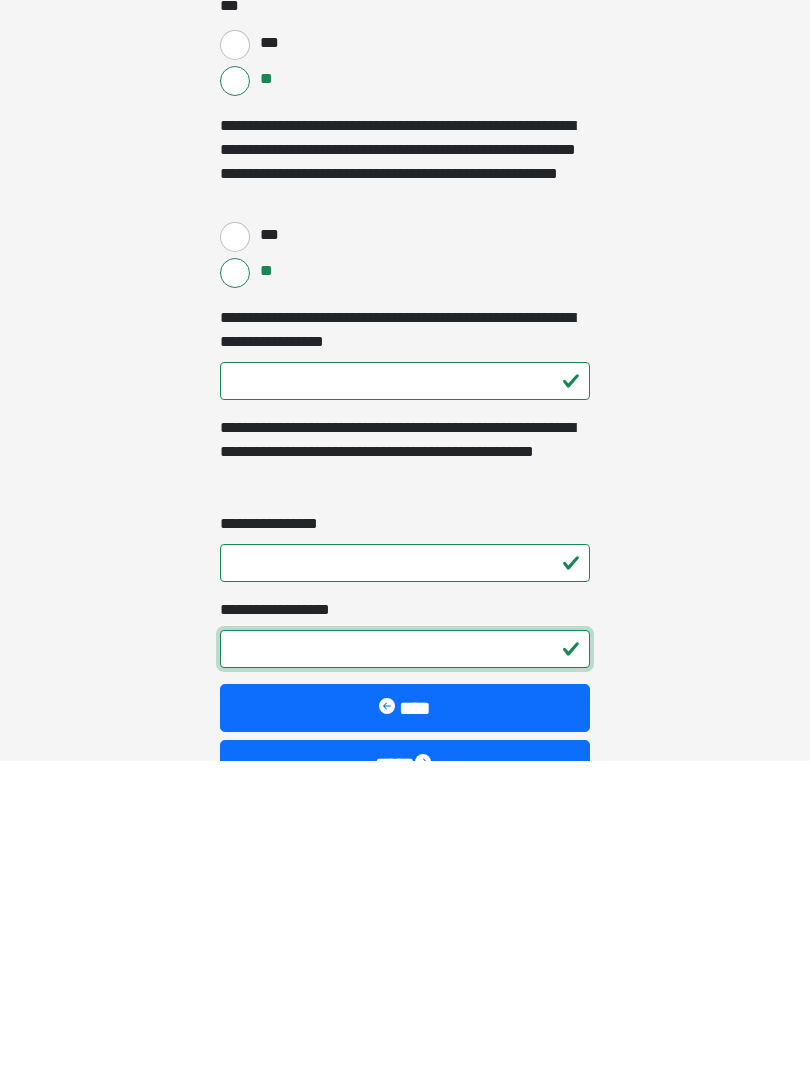 type on "*" 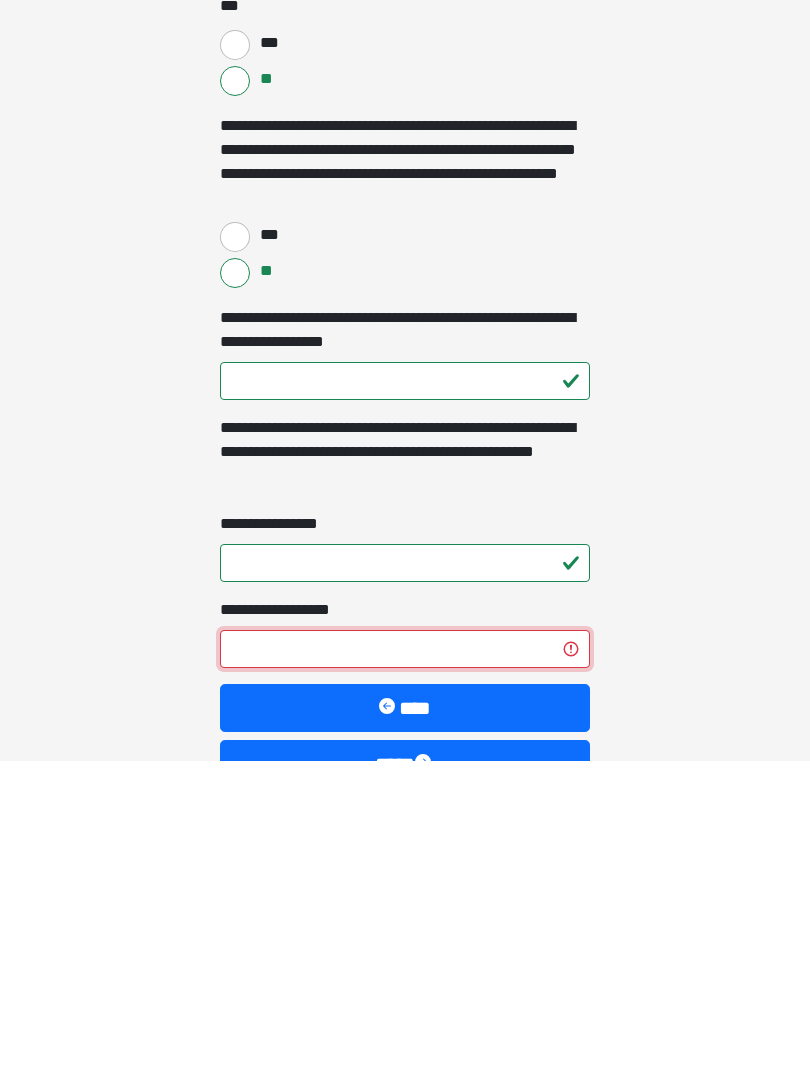 click on "**********" at bounding box center [405, 969] 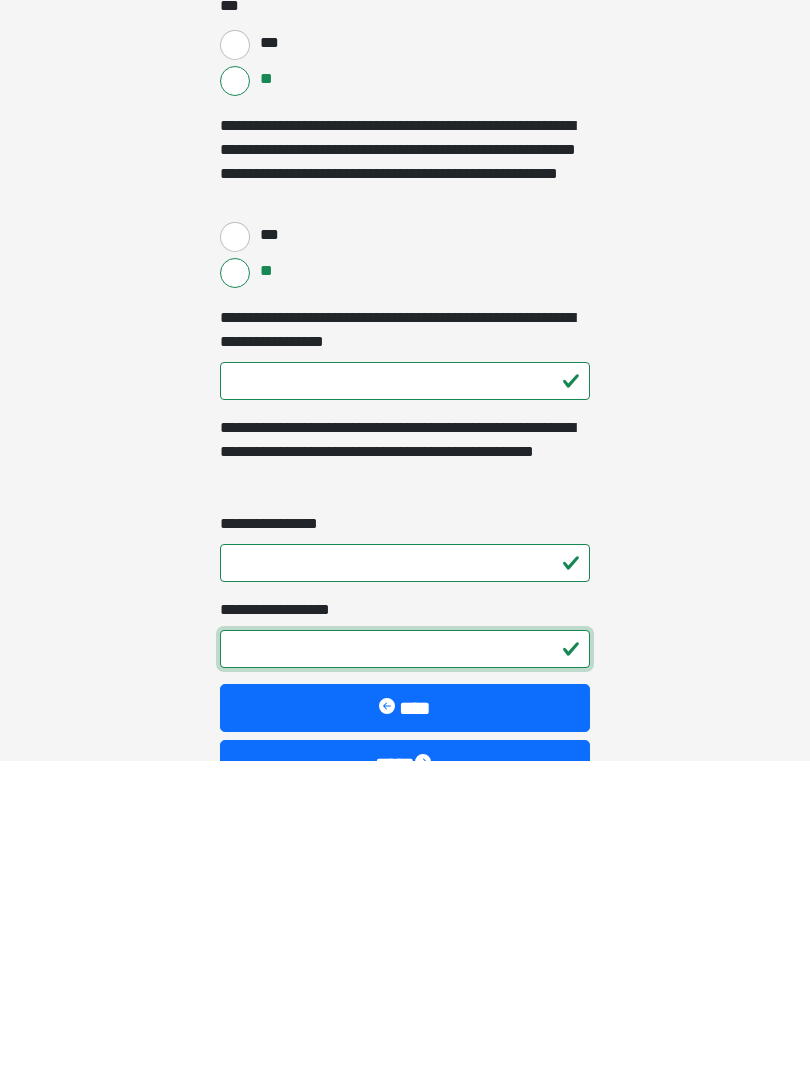 type 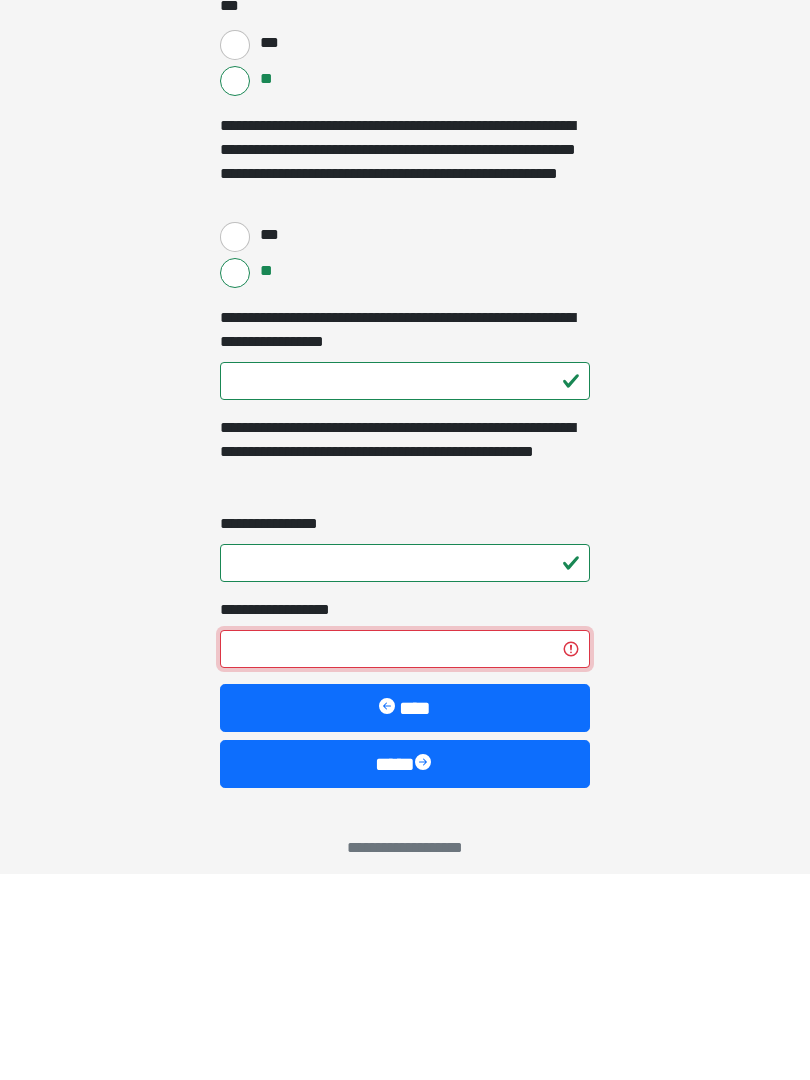 scroll, scrollTop: 4345, scrollLeft: 0, axis: vertical 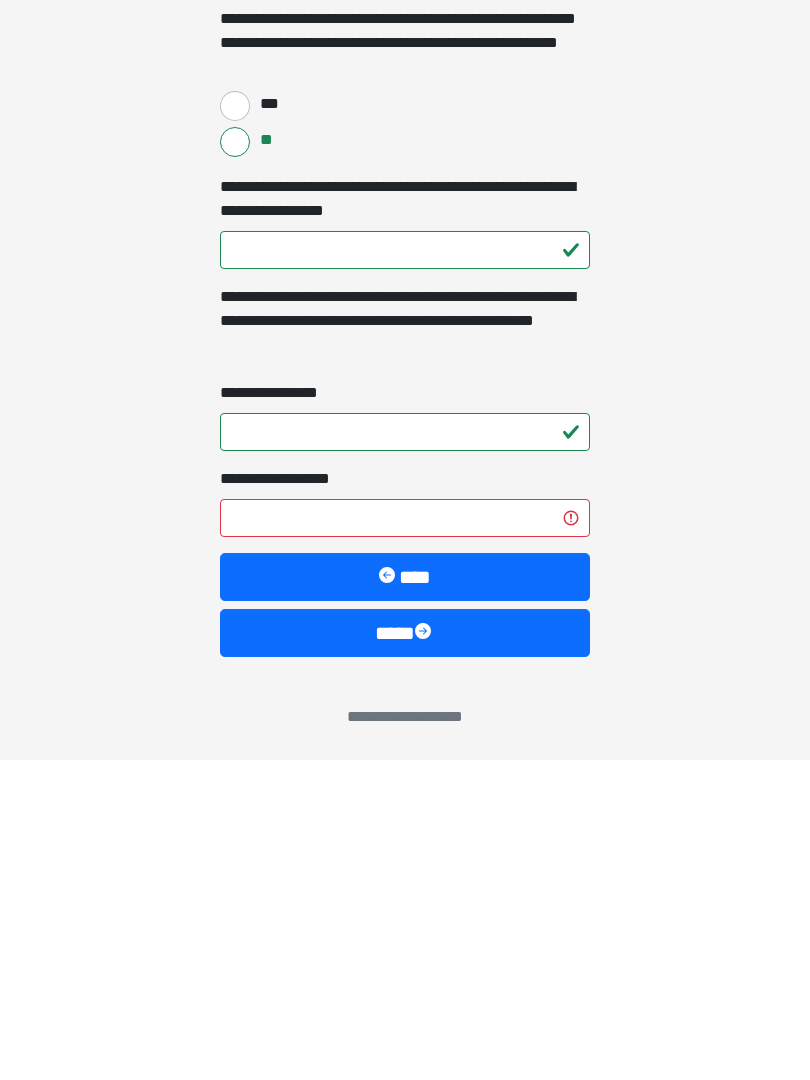 click on "****" at bounding box center (405, 953) 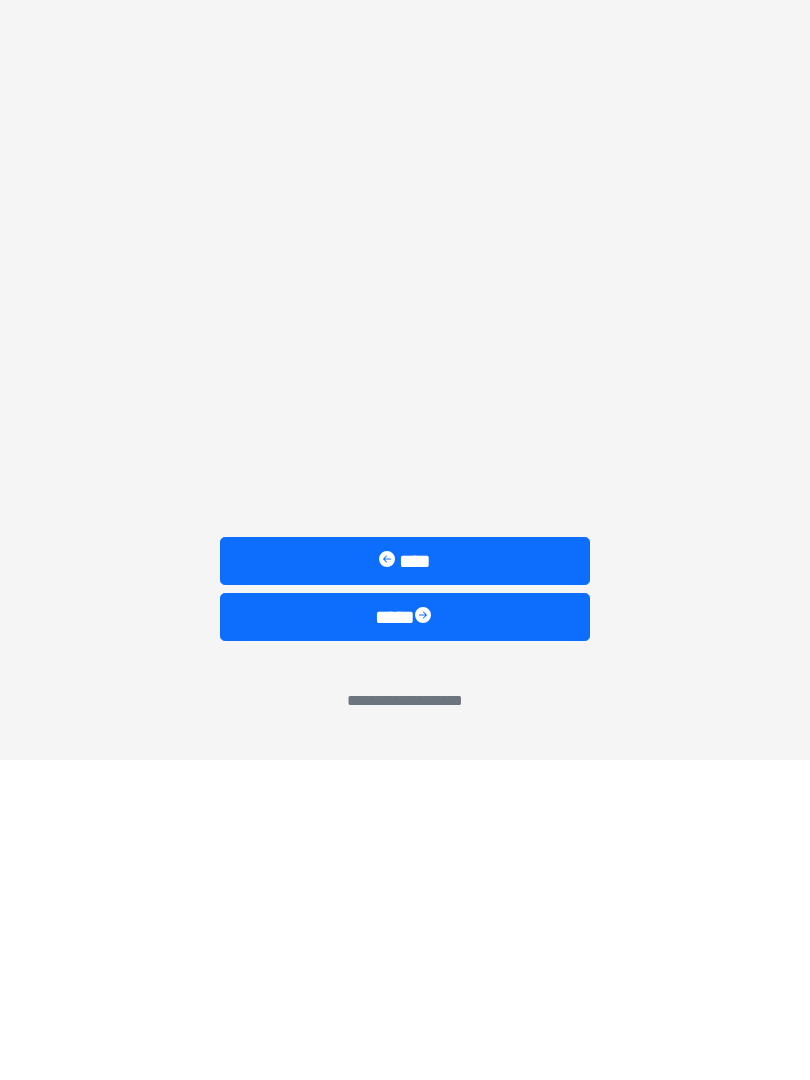 scroll, scrollTop: 0, scrollLeft: 0, axis: both 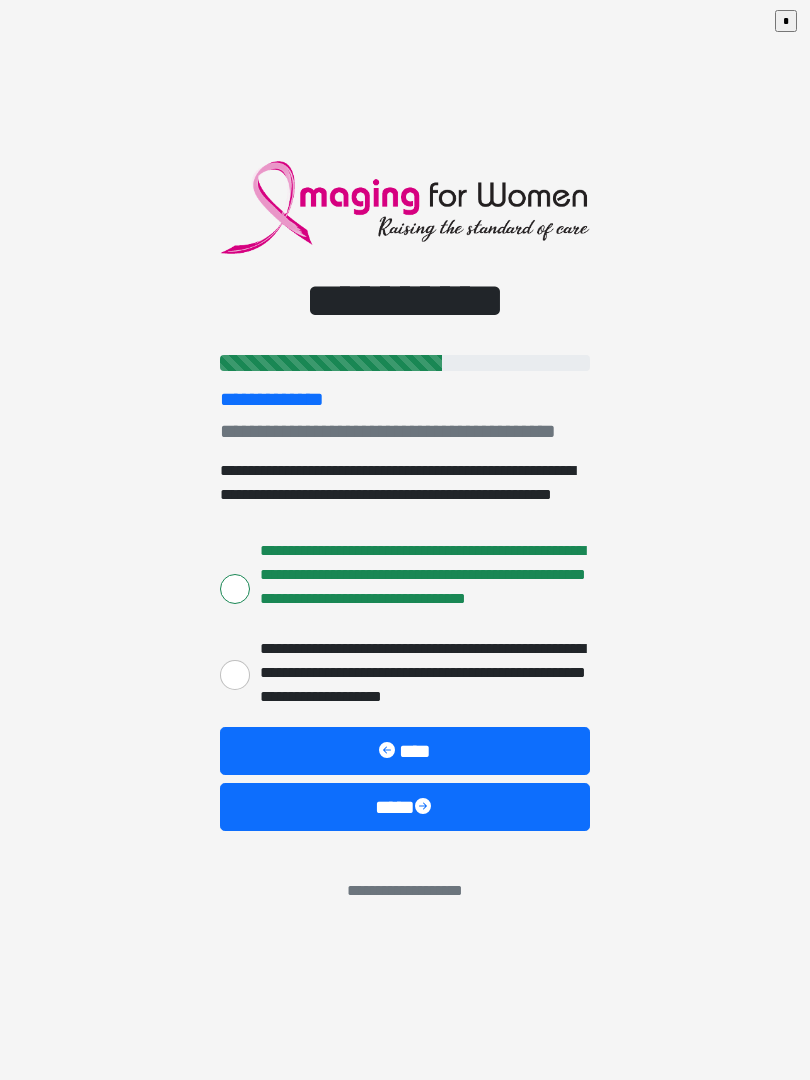 click at bounding box center [425, 808] 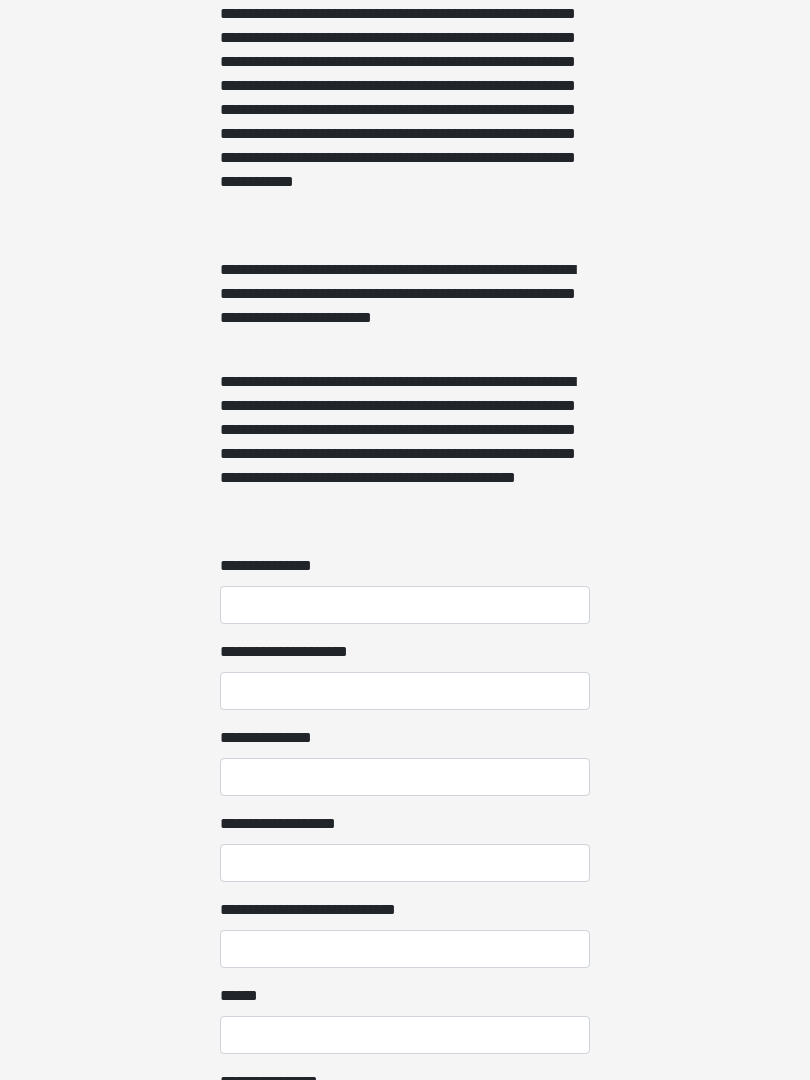 scroll, scrollTop: 1183, scrollLeft: 0, axis: vertical 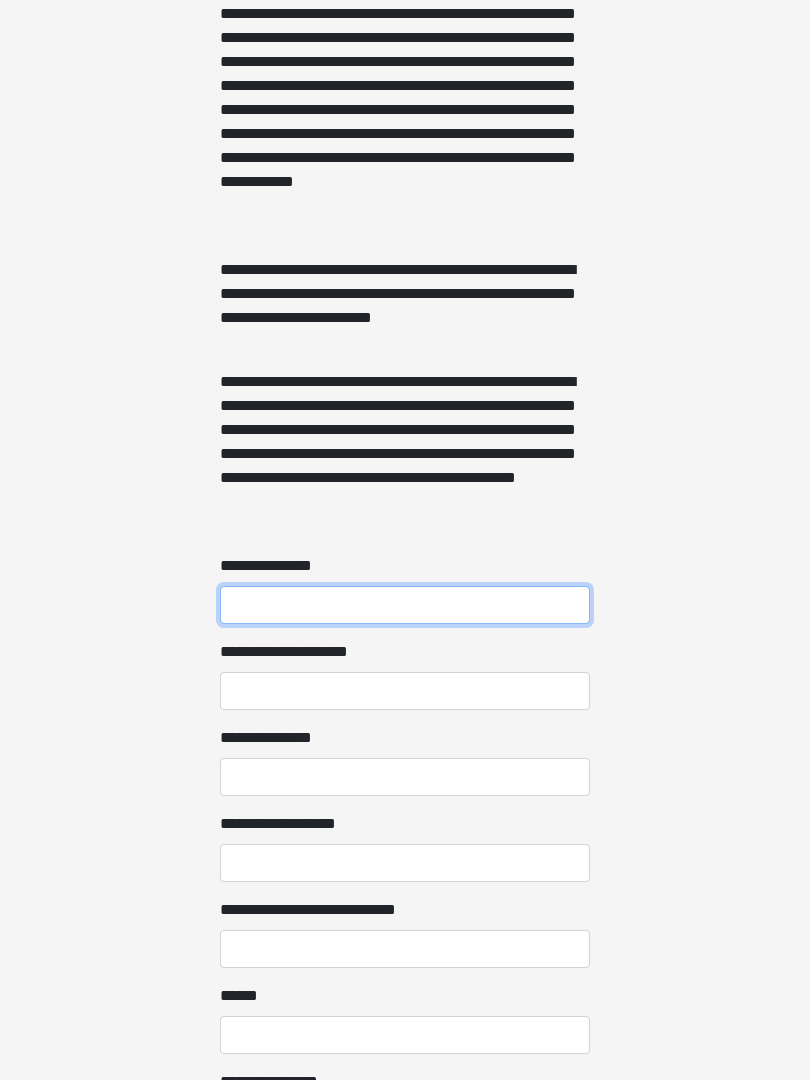 click on "**********" at bounding box center (405, 606) 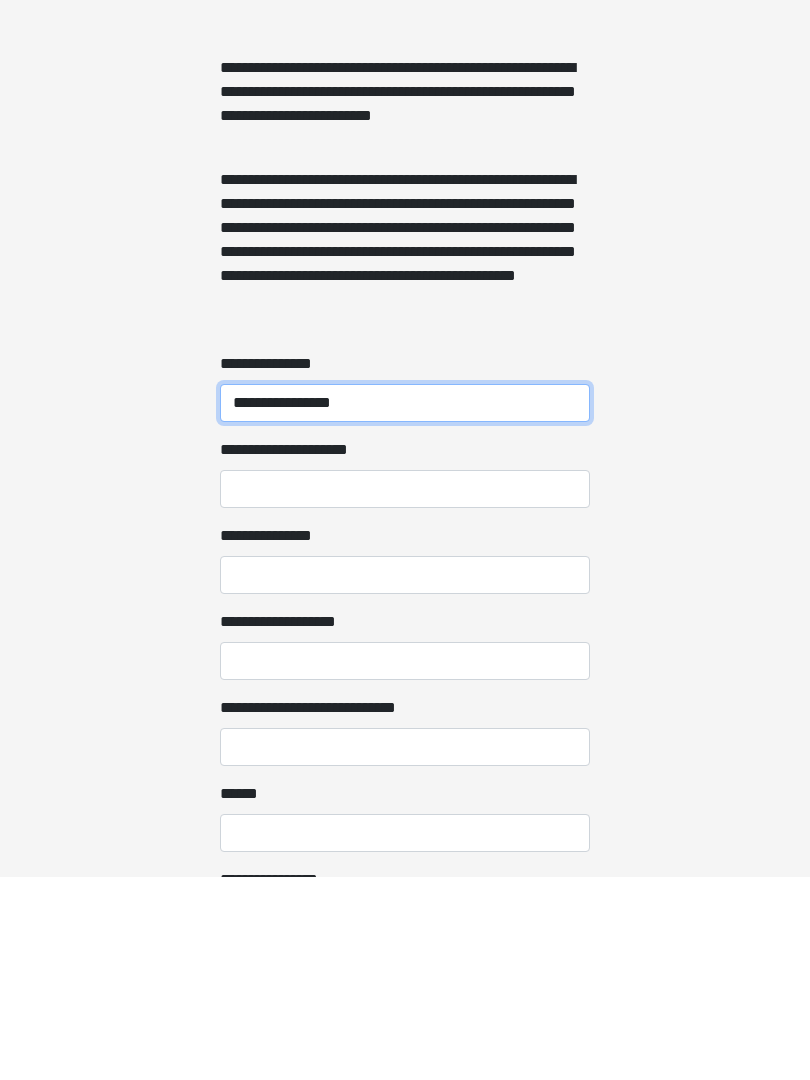 type on "**********" 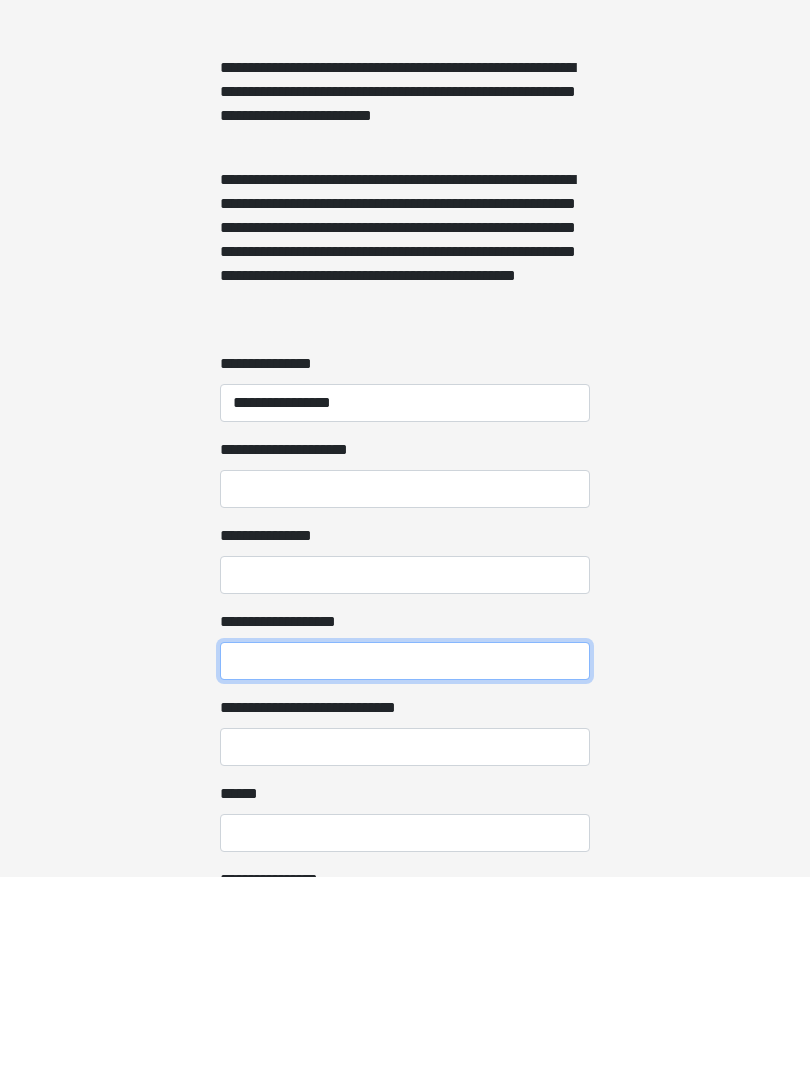 click on "**********" at bounding box center [405, 864] 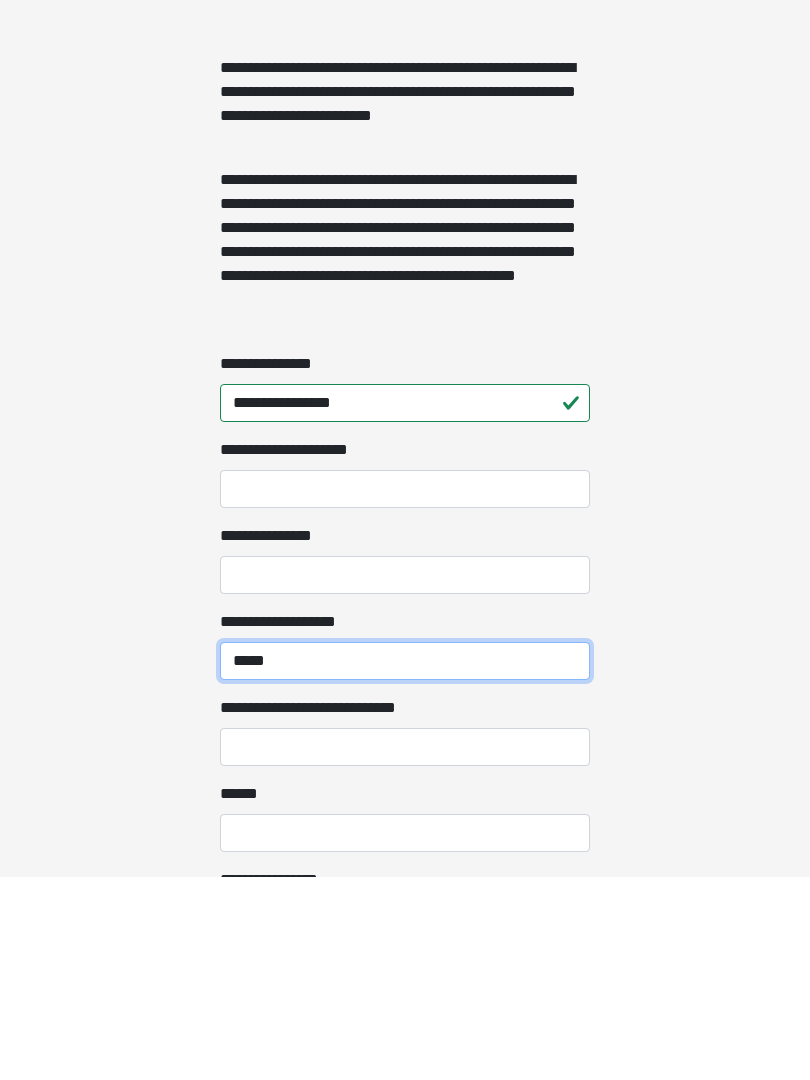 type on "*****" 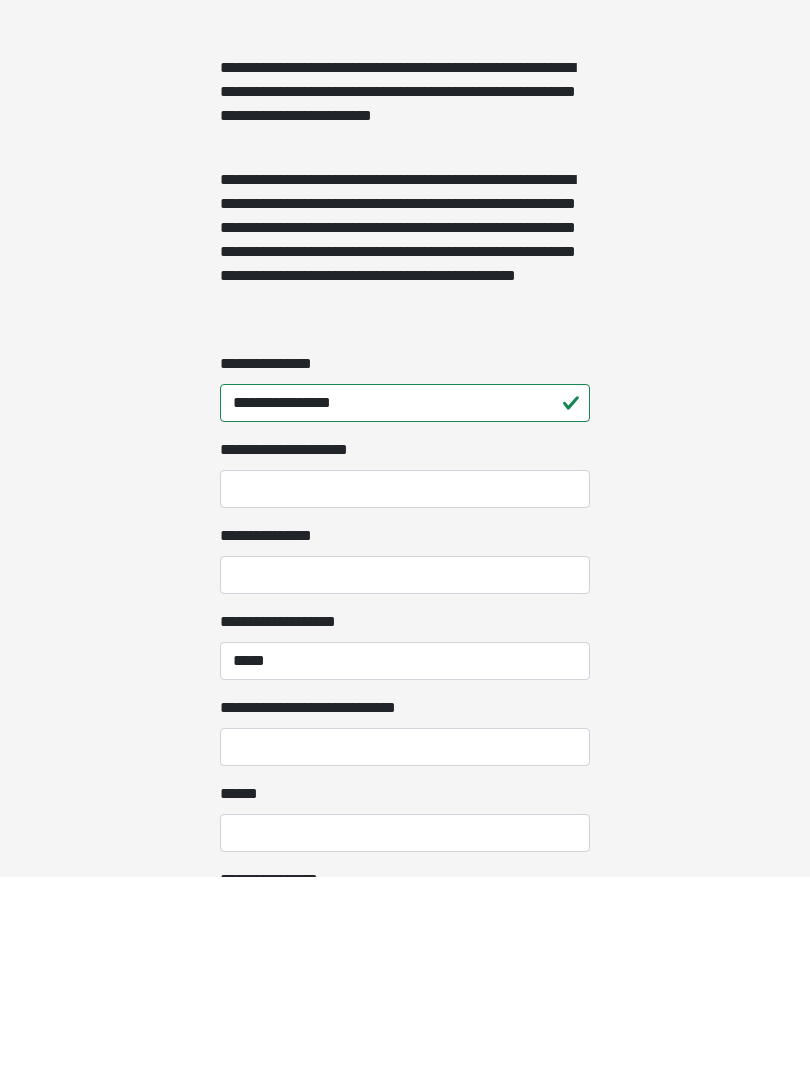 click on "**********" at bounding box center (405, 778) 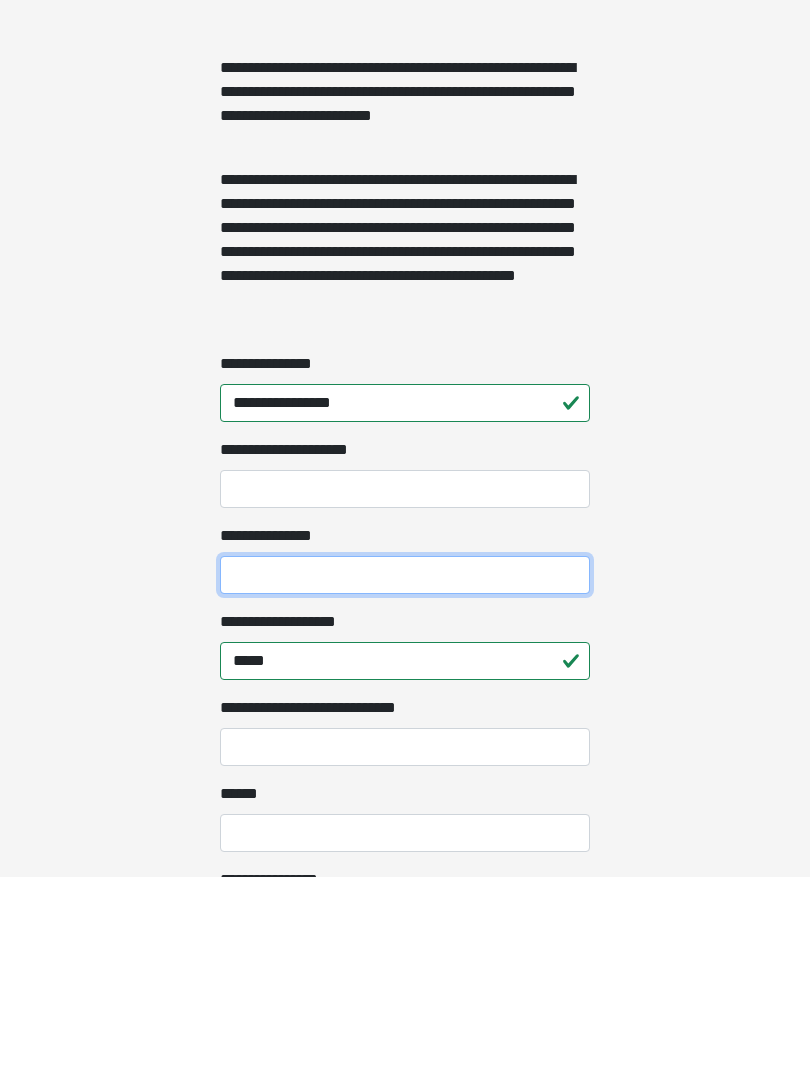 scroll, scrollTop: 1386, scrollLeft: 0, axis: vertical 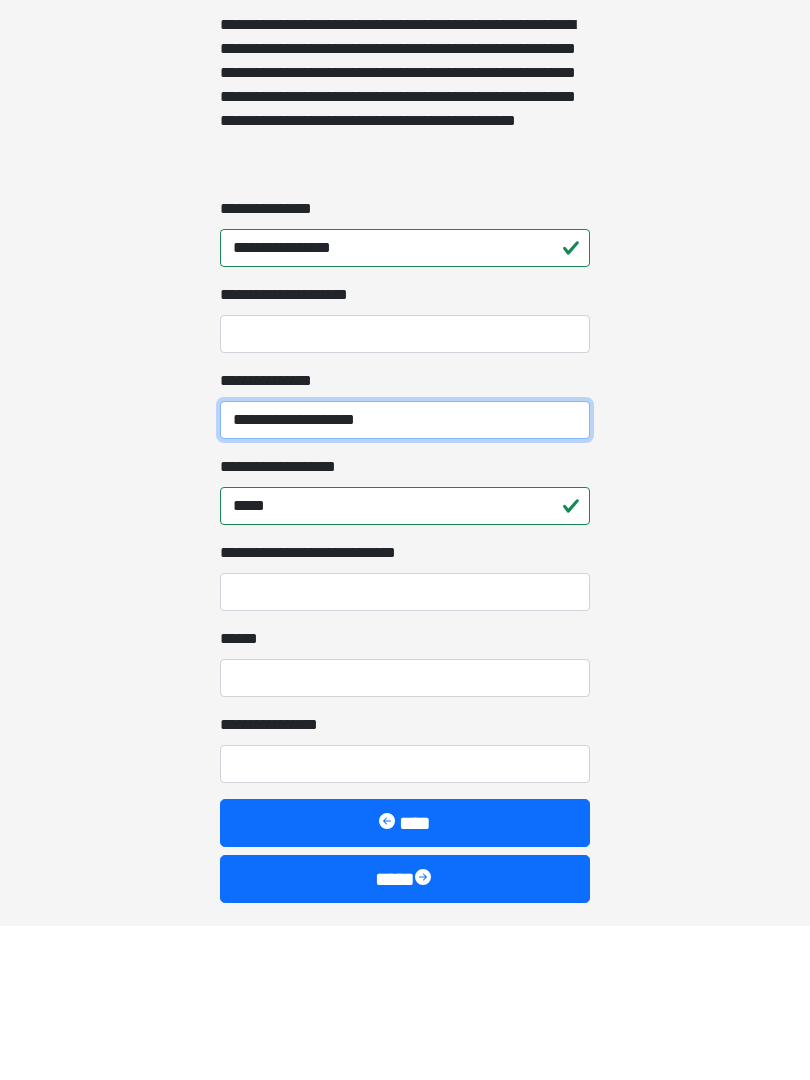 type on "**********" 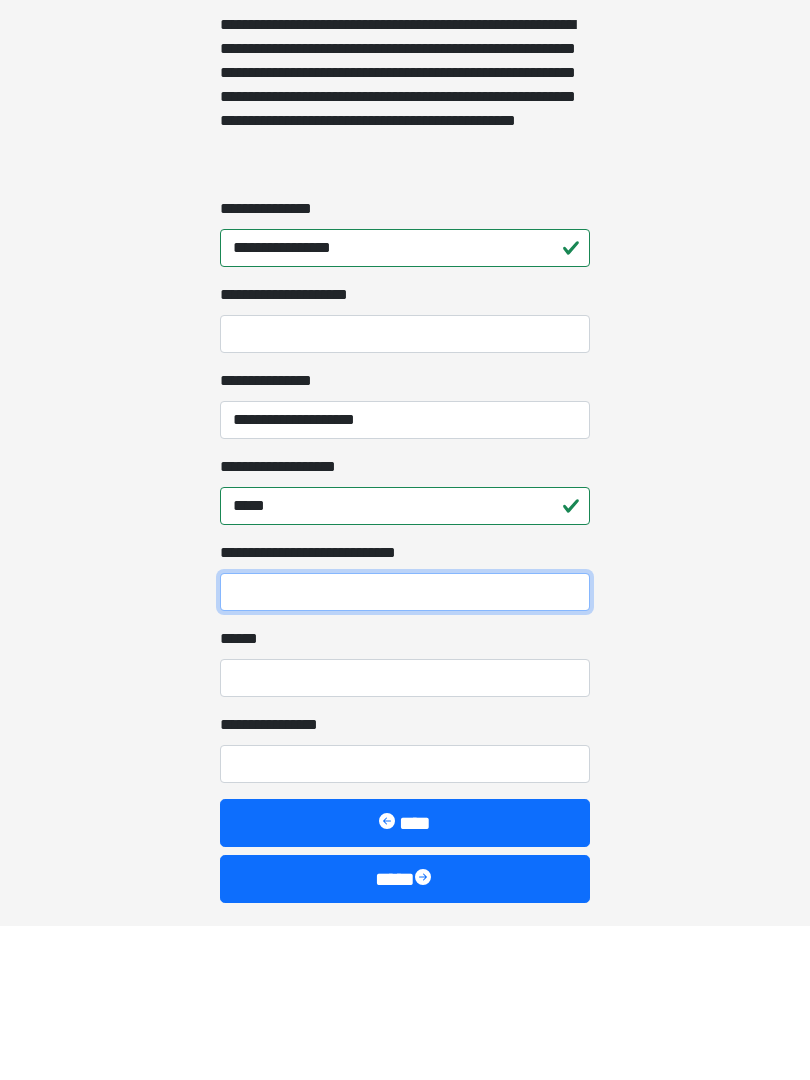 click on "**********" at bounding box center [405, 747] 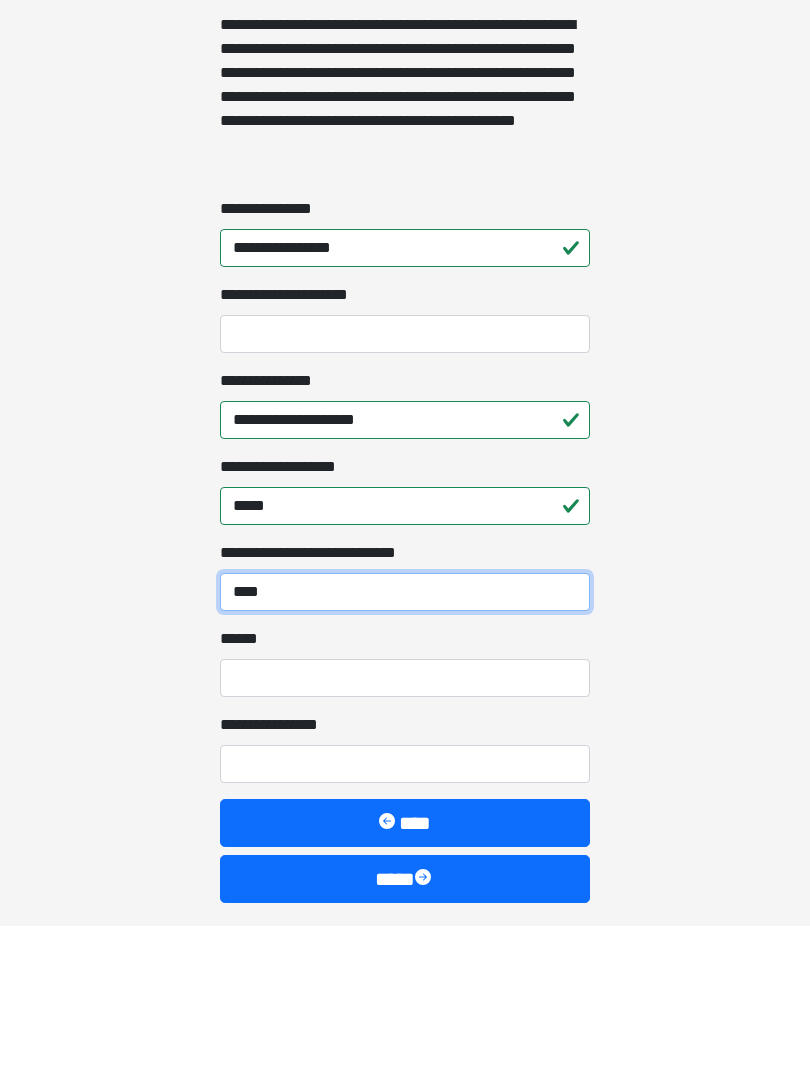 type on "****" 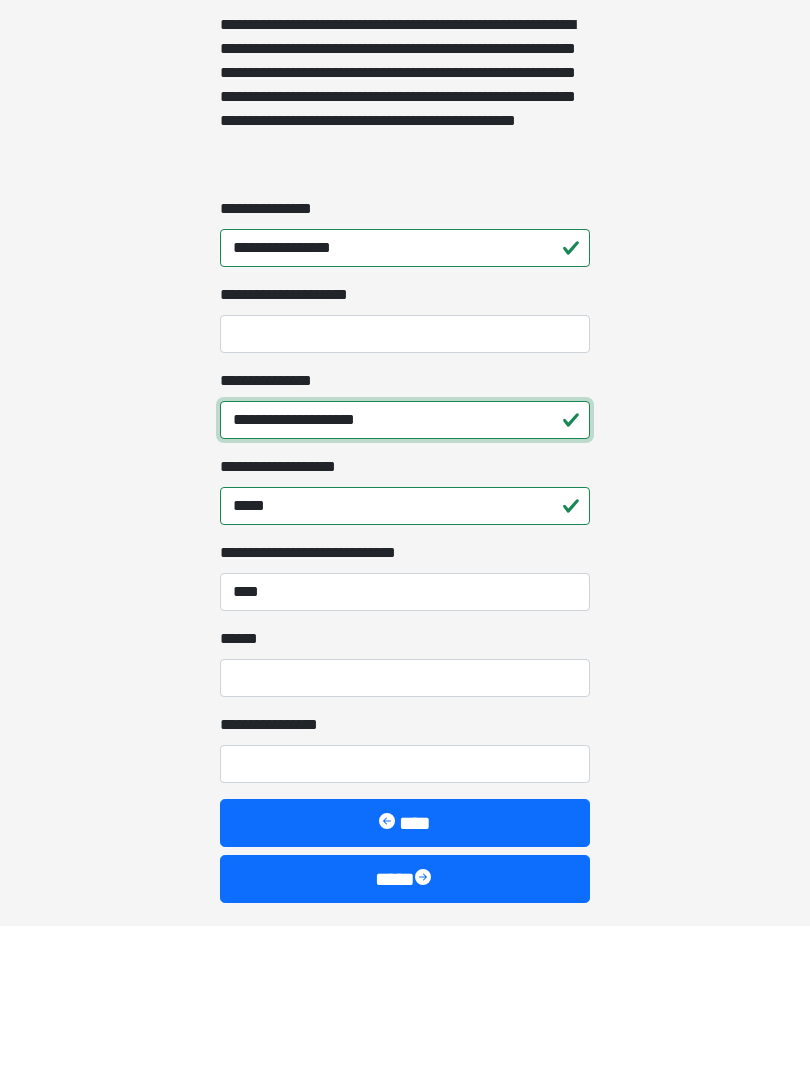 click on "**********" at bounding box center (405, 575) 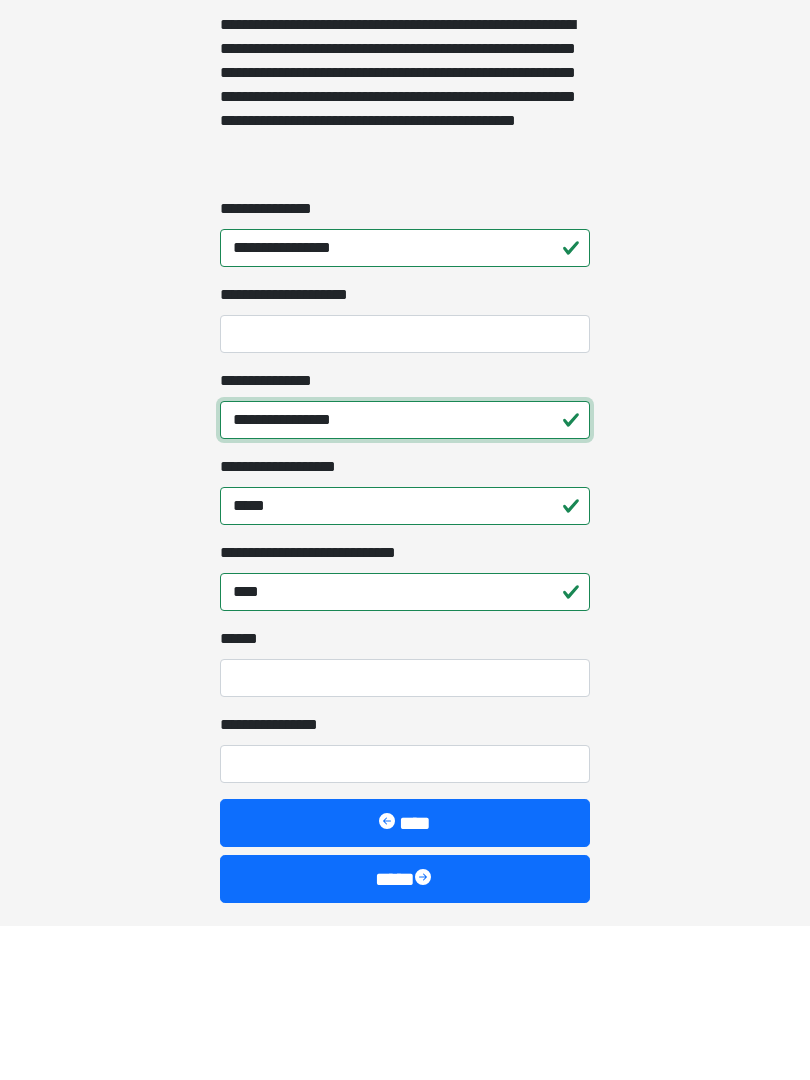 type on "**********" 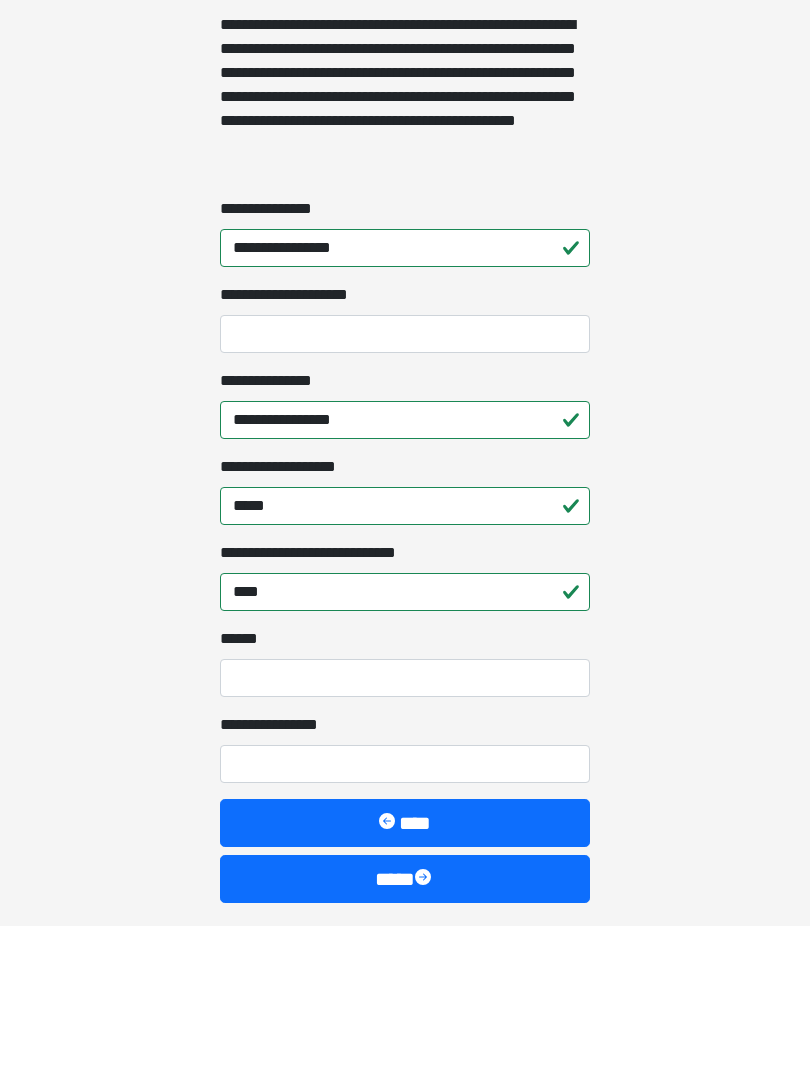 click on "**** *" at bounding box center (405, 833) 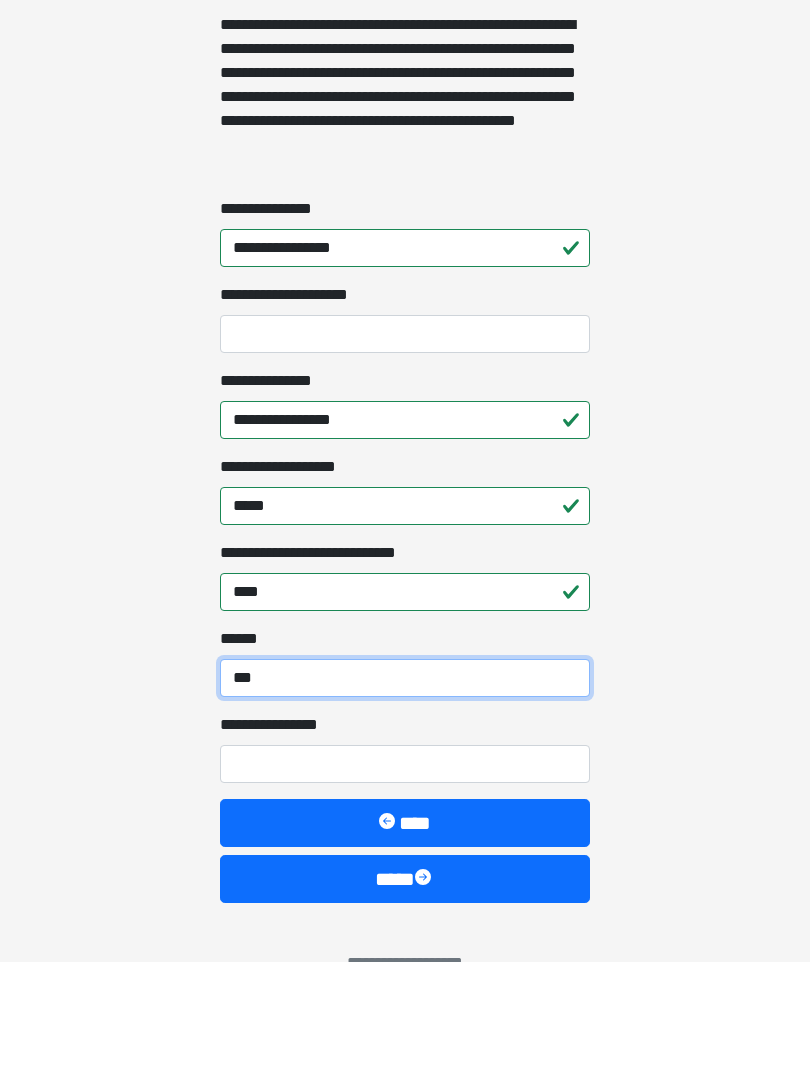 scroll, scrollTop: 1440, scrollLeft: 0, axis: vertical 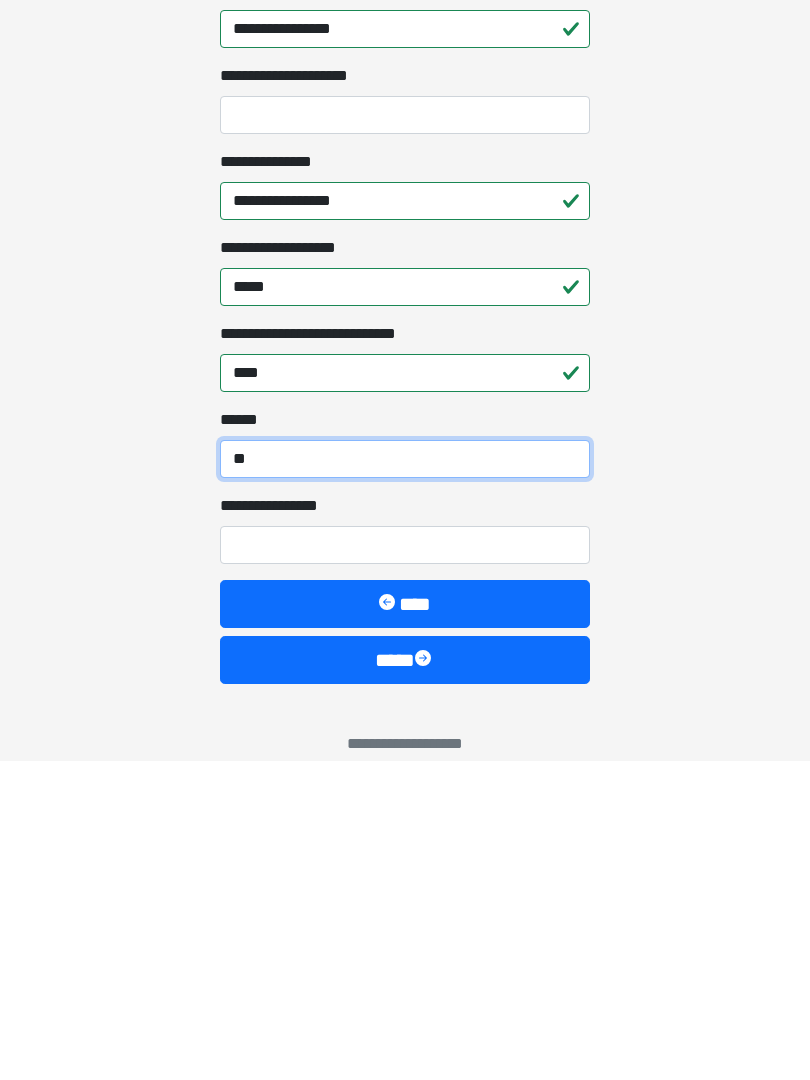 type on "*" 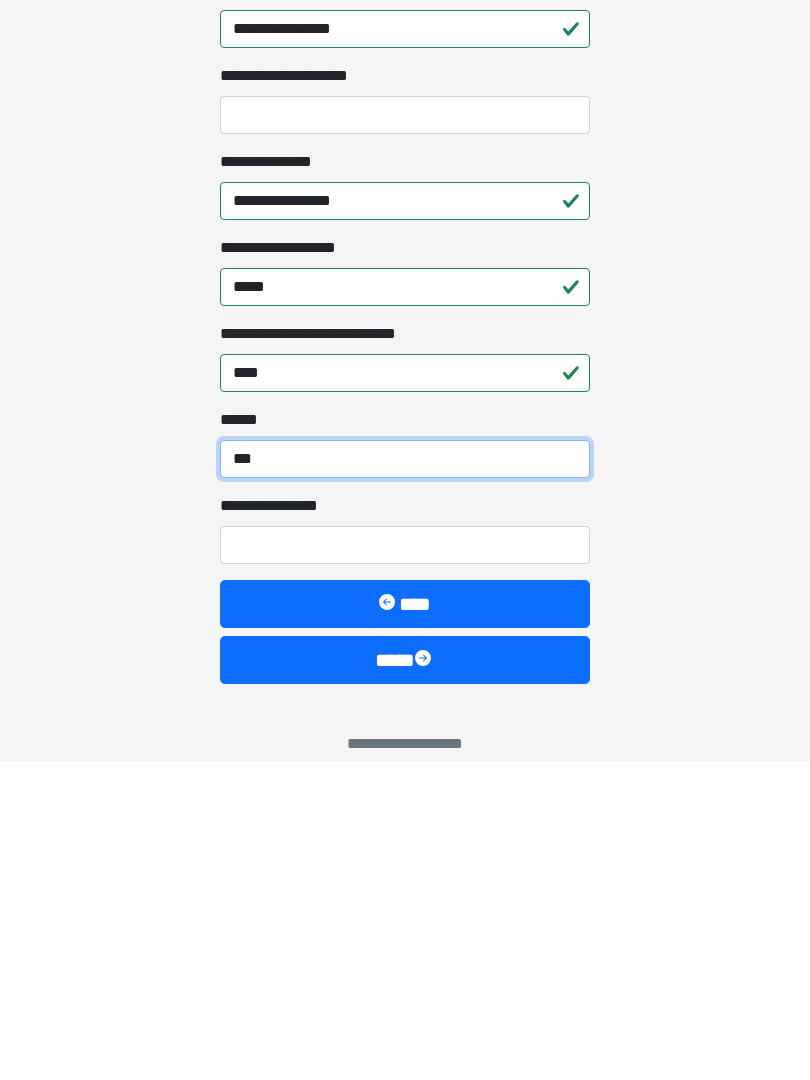 type on "***" 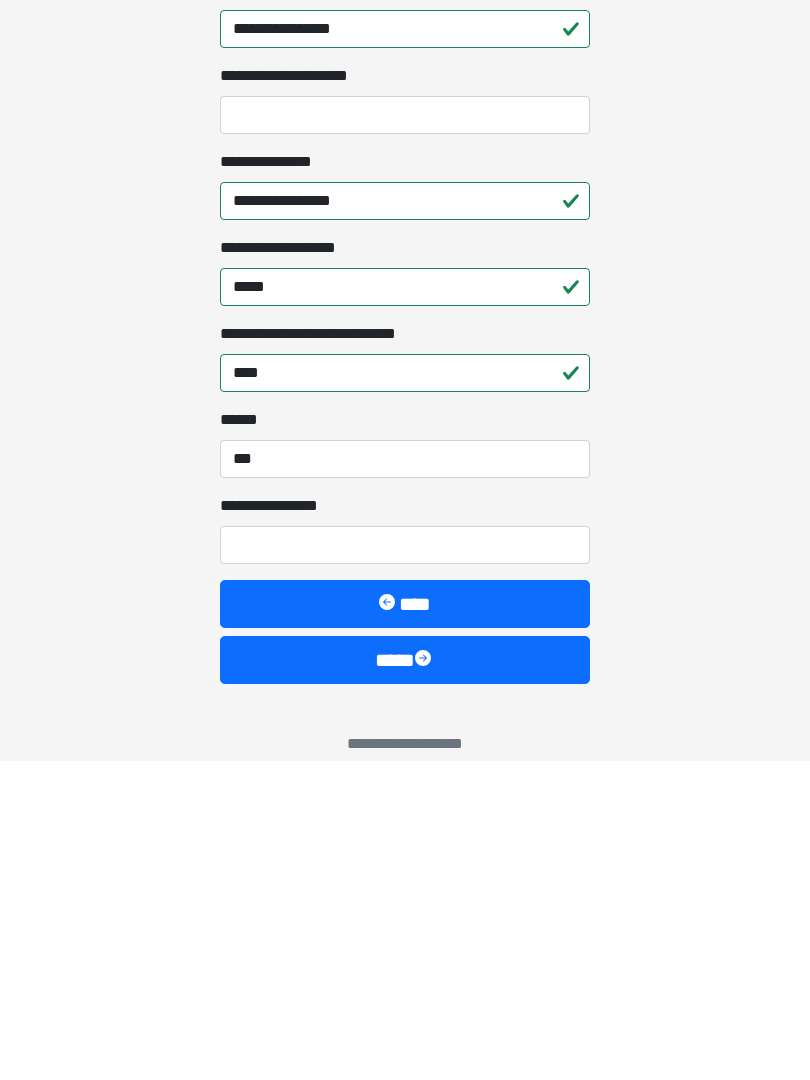 click on "**********" at bounding box center [405, 865] 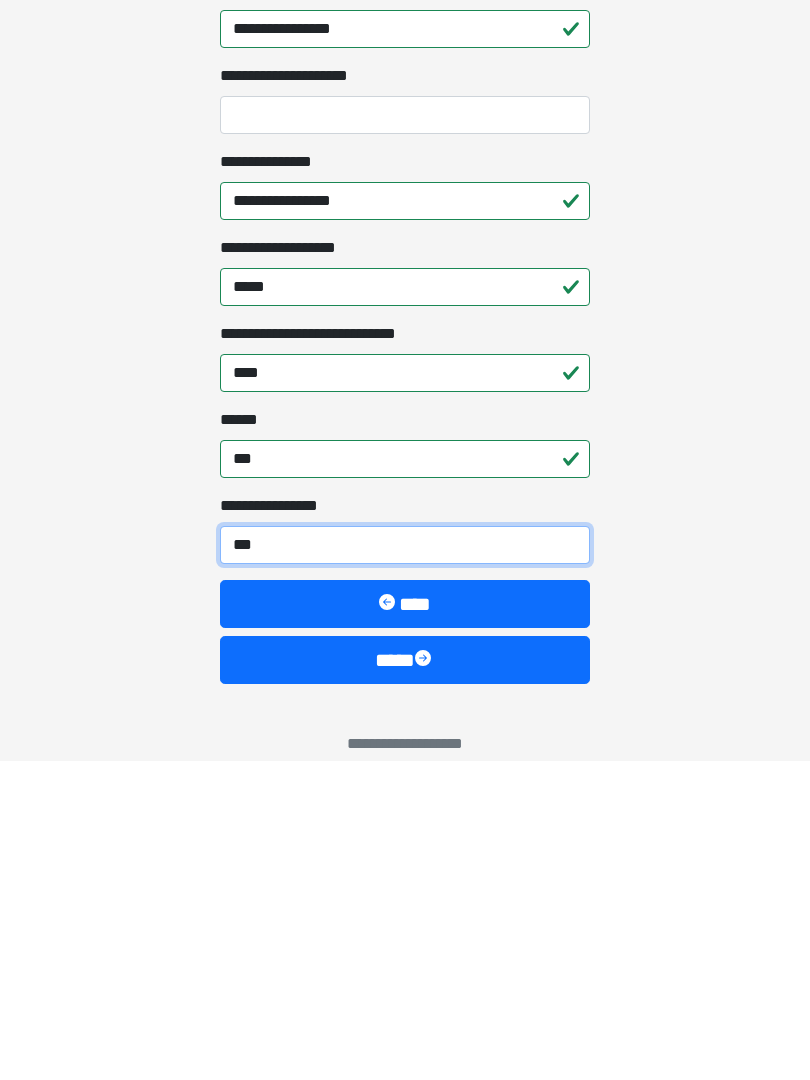 type on "****" 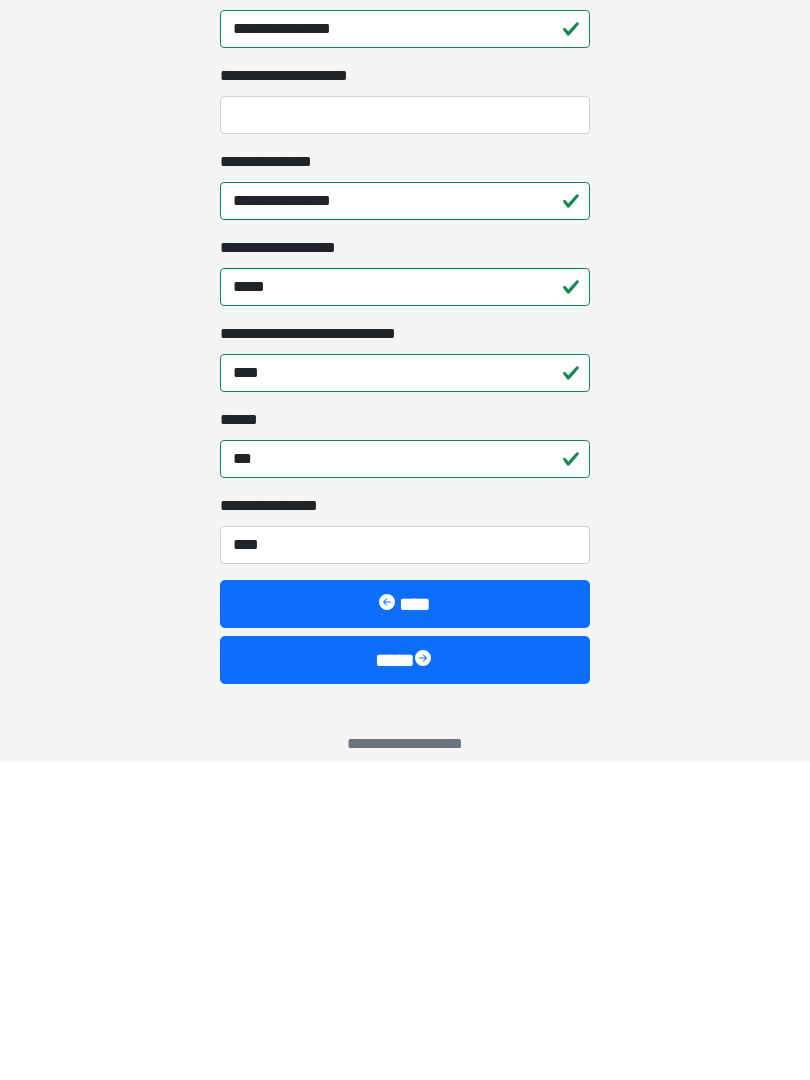 click at bounding box center (425, 980) 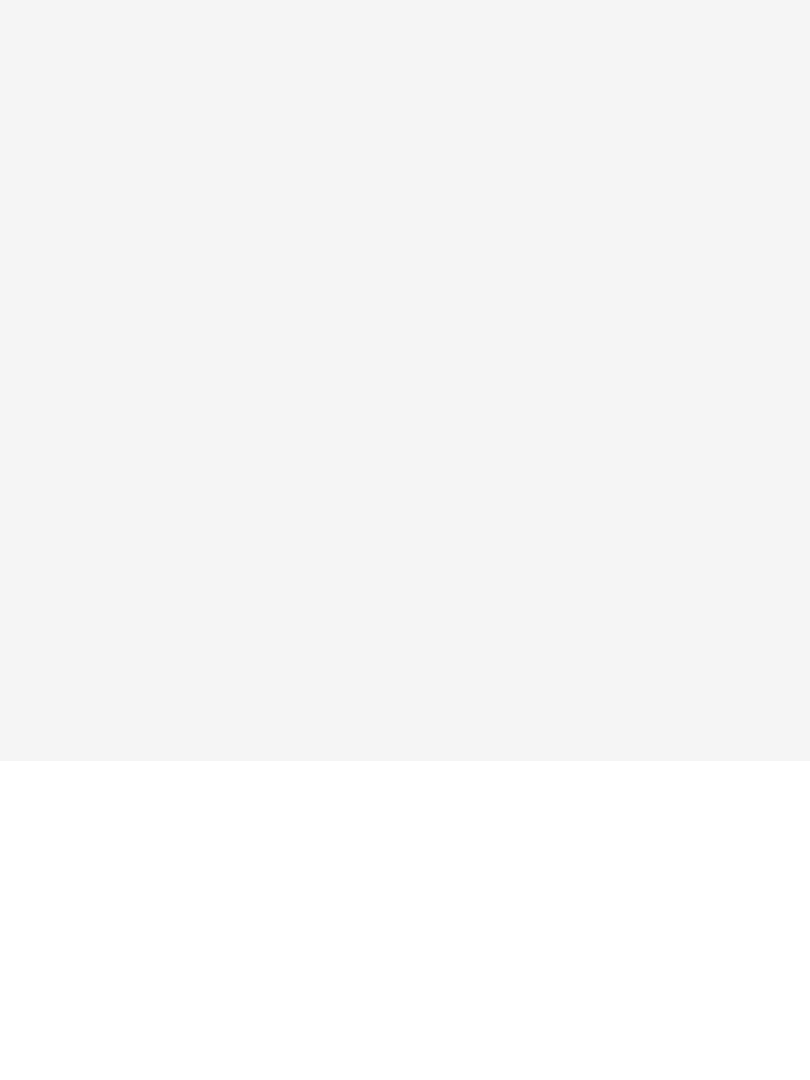 scroll, scrollTop: 0, scrollLeft: 0, axis: both 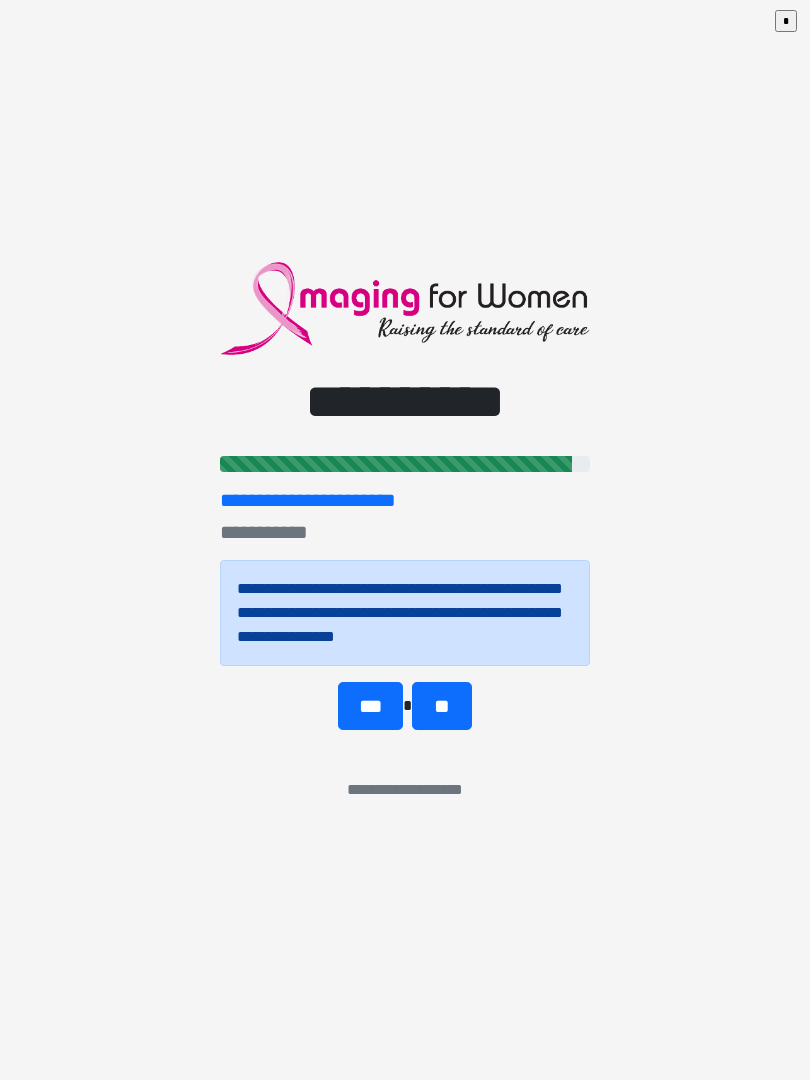 click on "***" at bounding box center [370, 706] 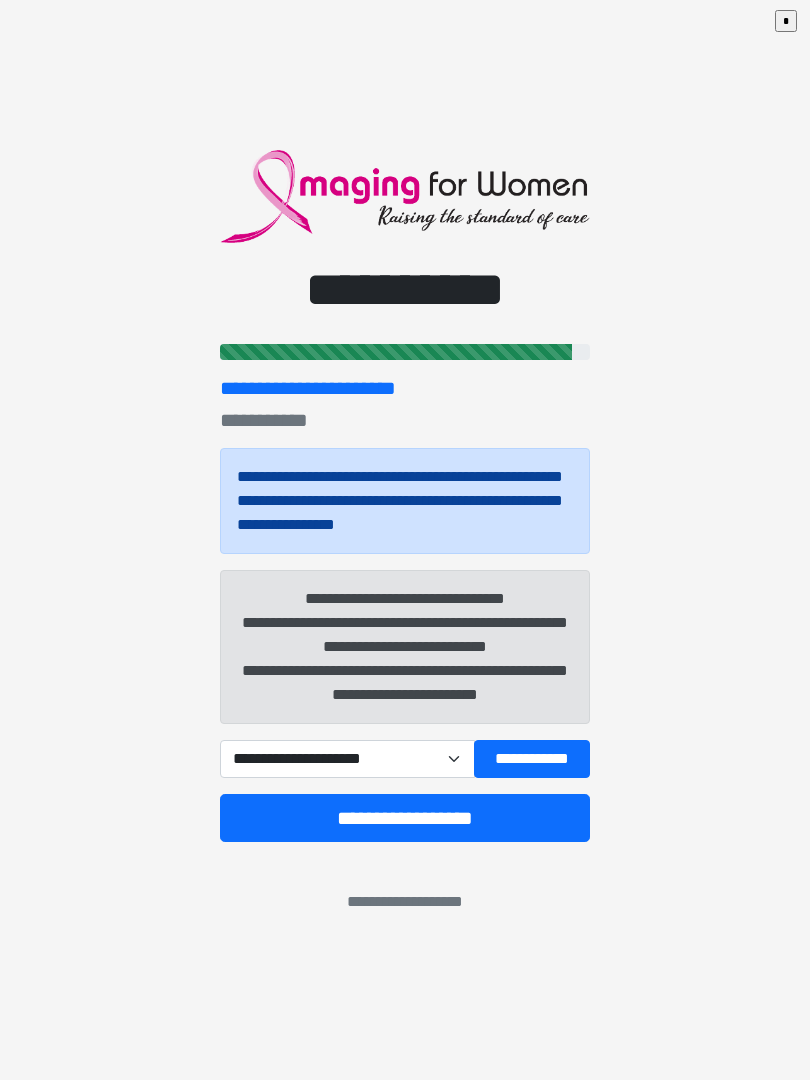click on "**********" at bounding box center [405, 540] 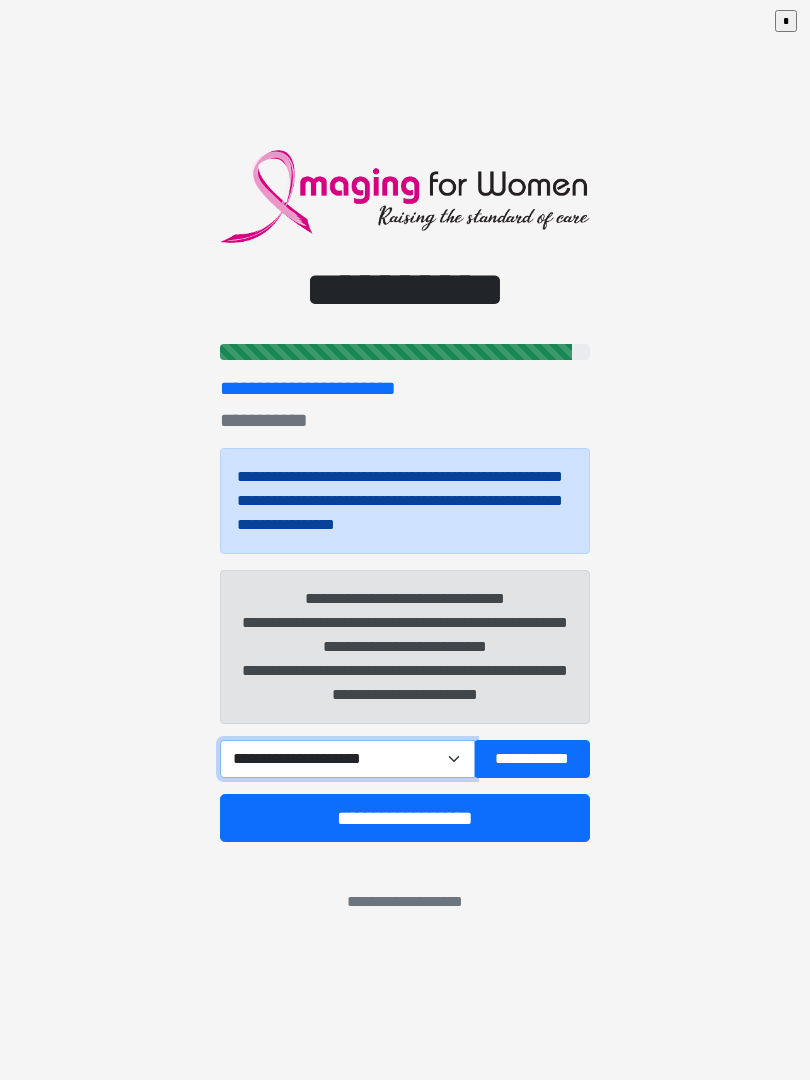 select on "****" 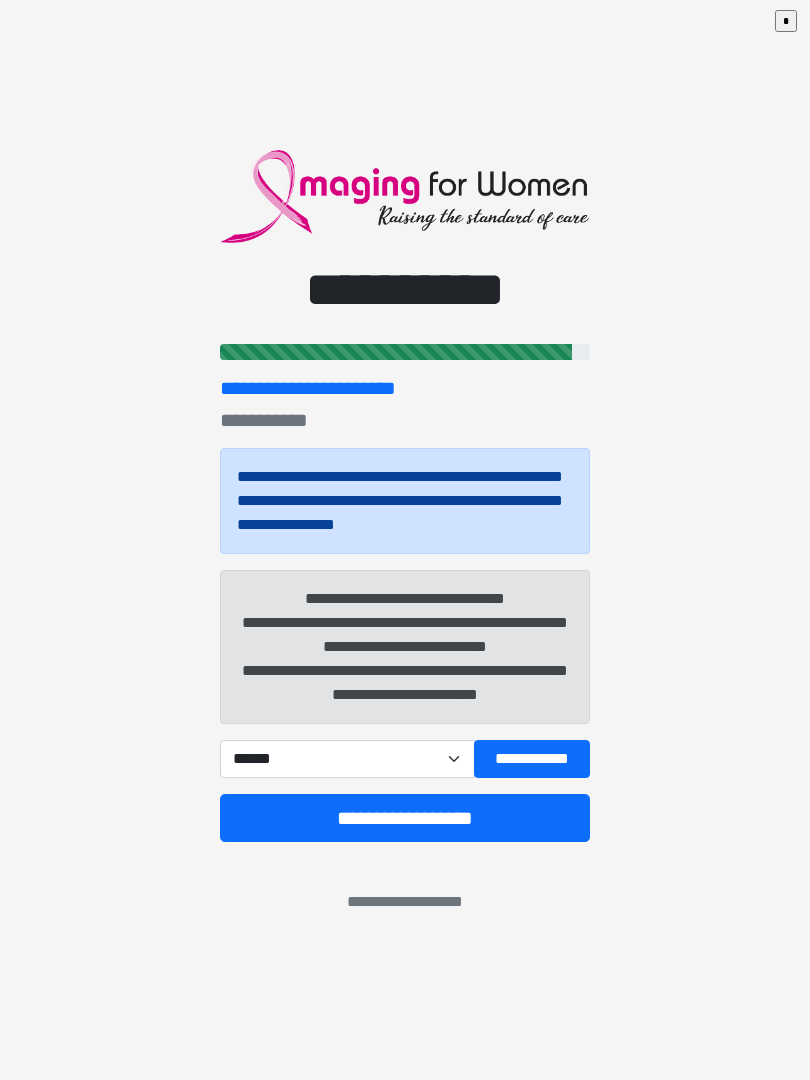 click on "**********" at bounding box center [405, 818] 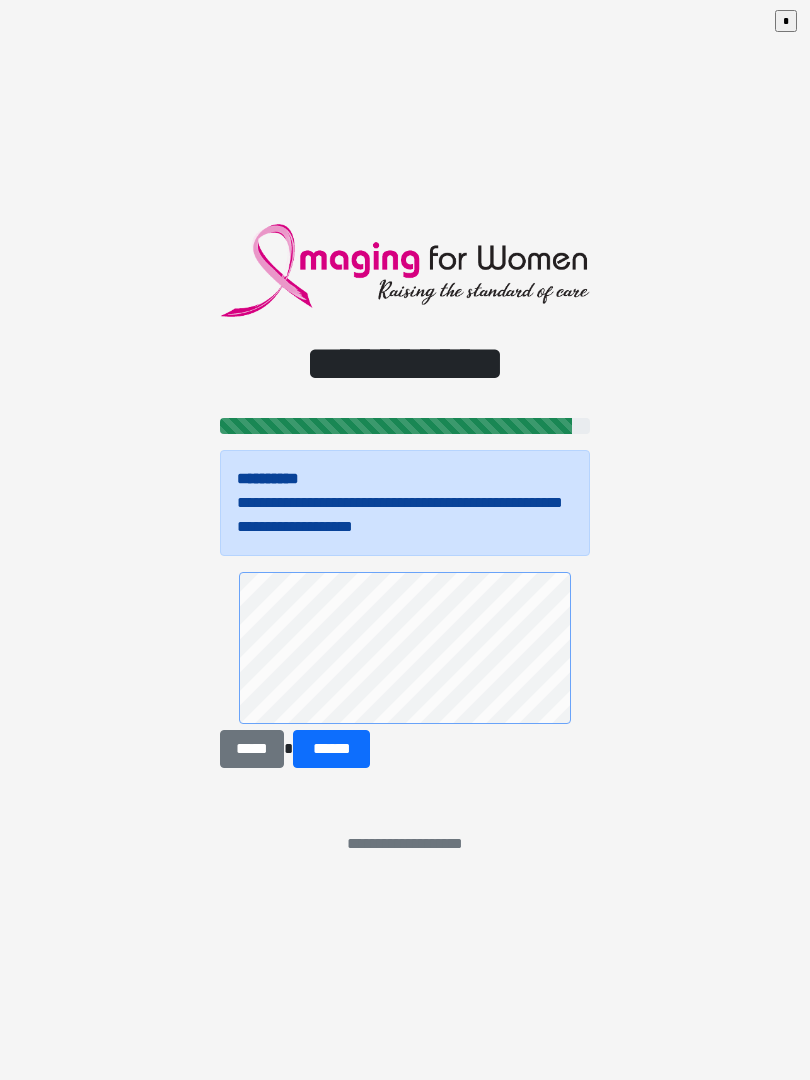 click on "******" at bounding box center [331, 749] 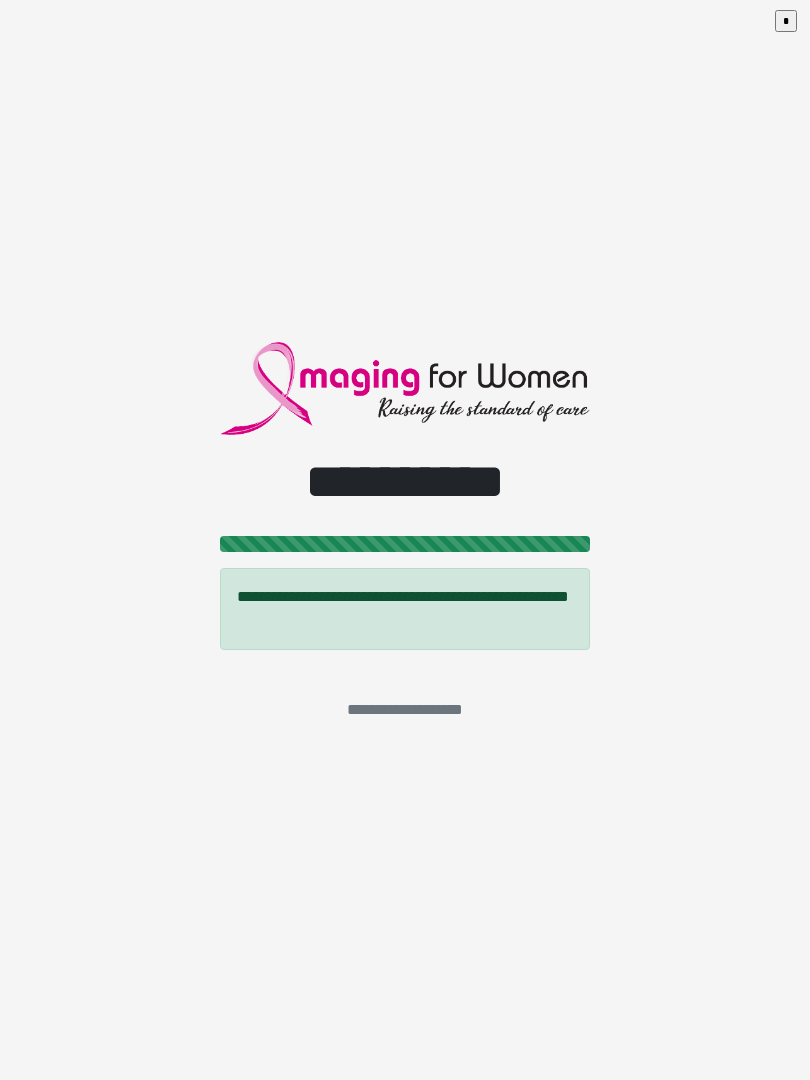 click on "*" at bounding box center (786, 21) 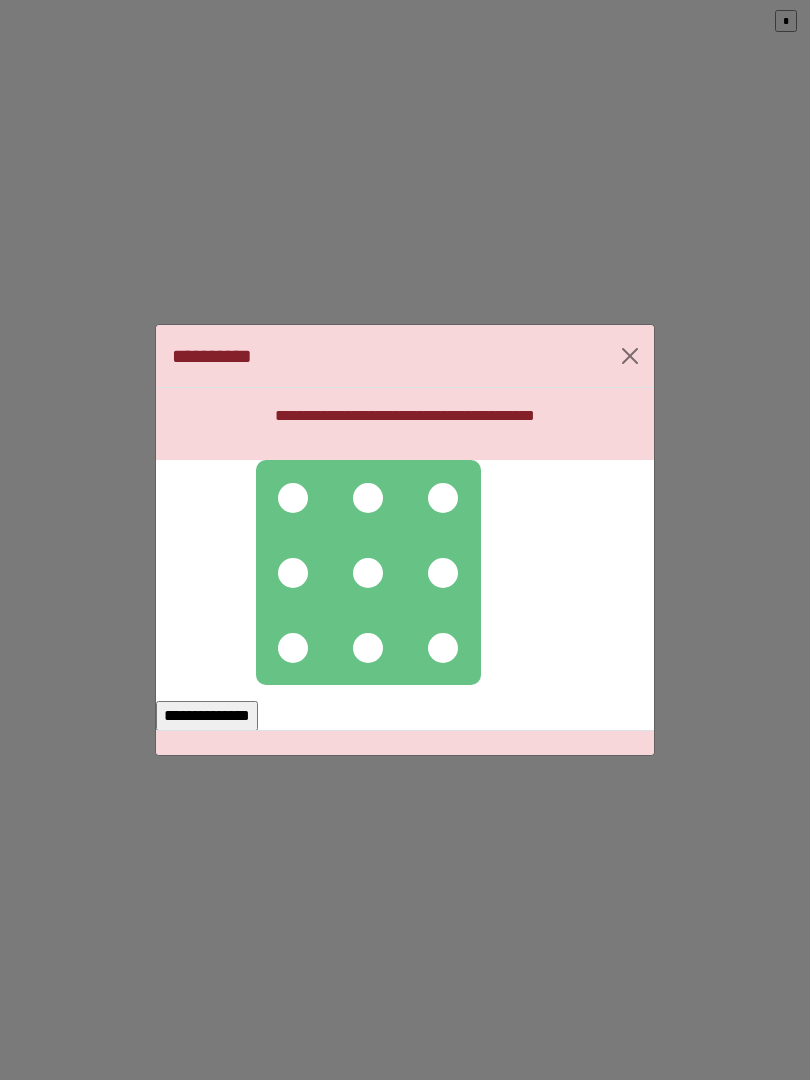 click at bounding box center (368, 573) 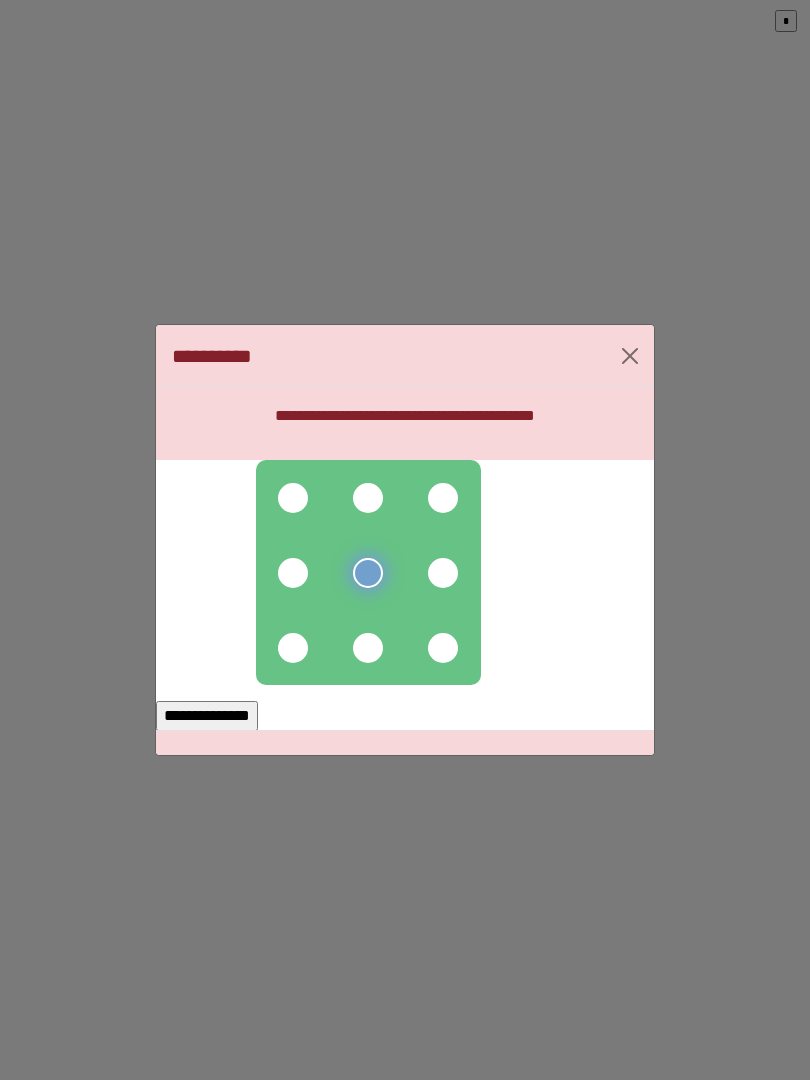 click at bounding box center [293, 573] 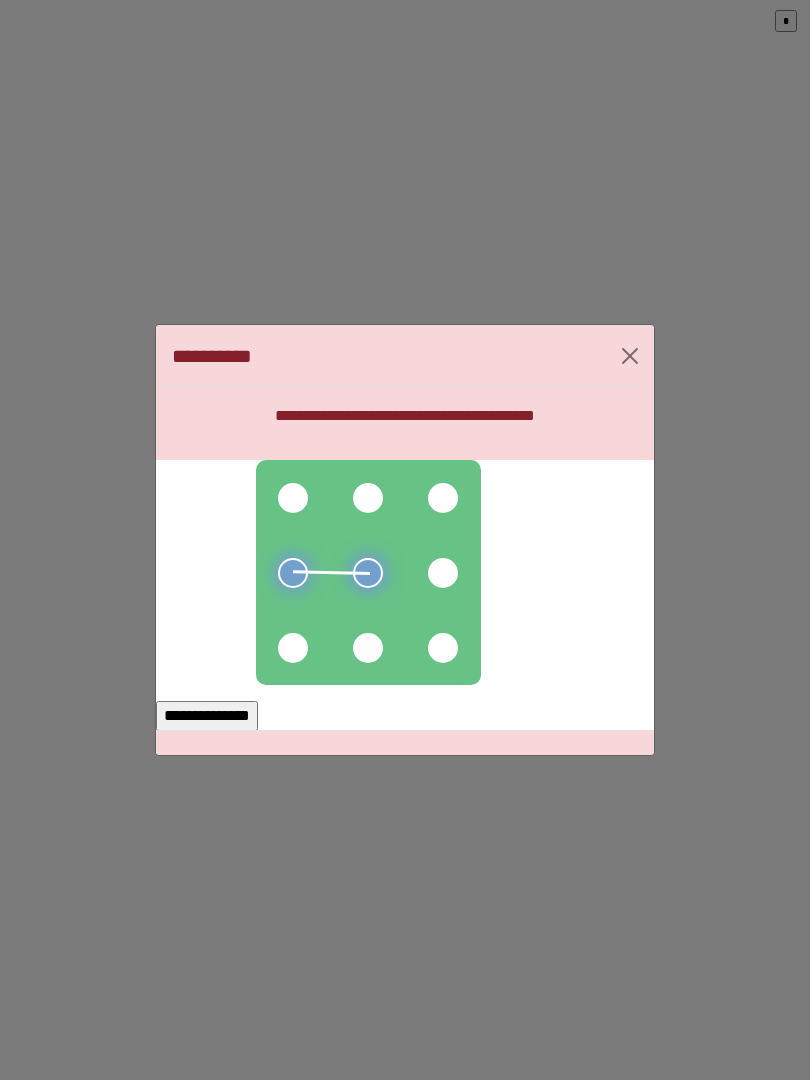 click at bounding box center (293, 498) 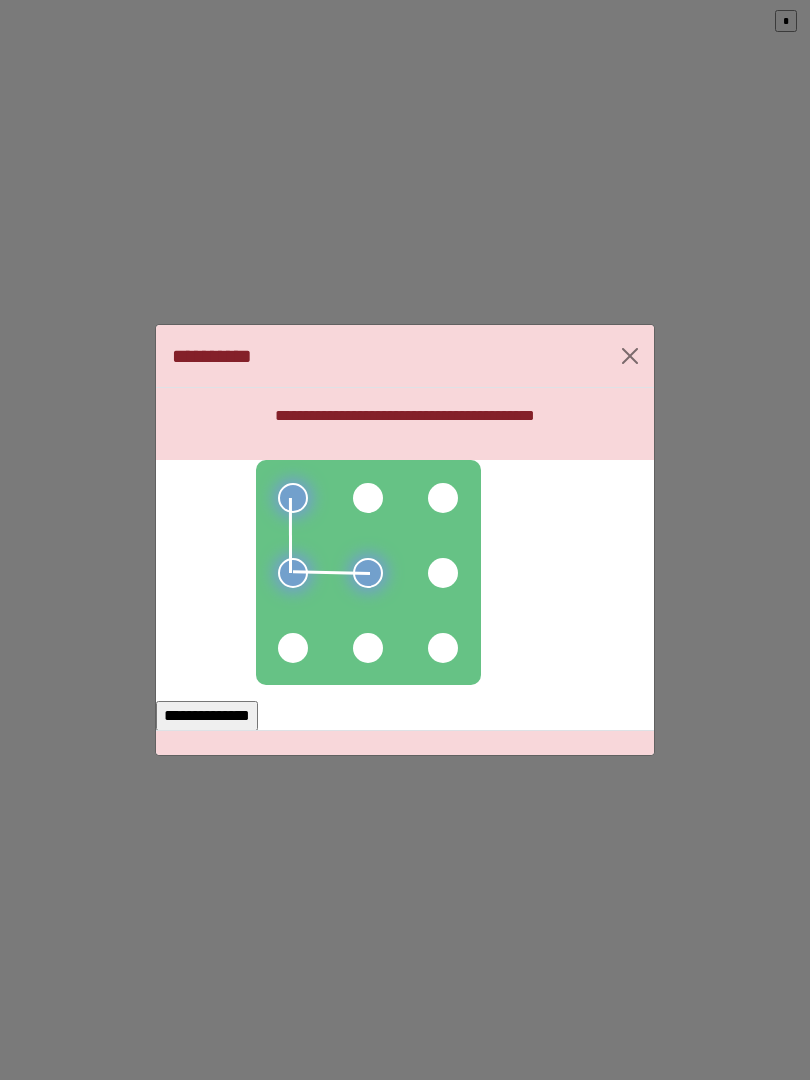 click at bounding box center [293, 648] 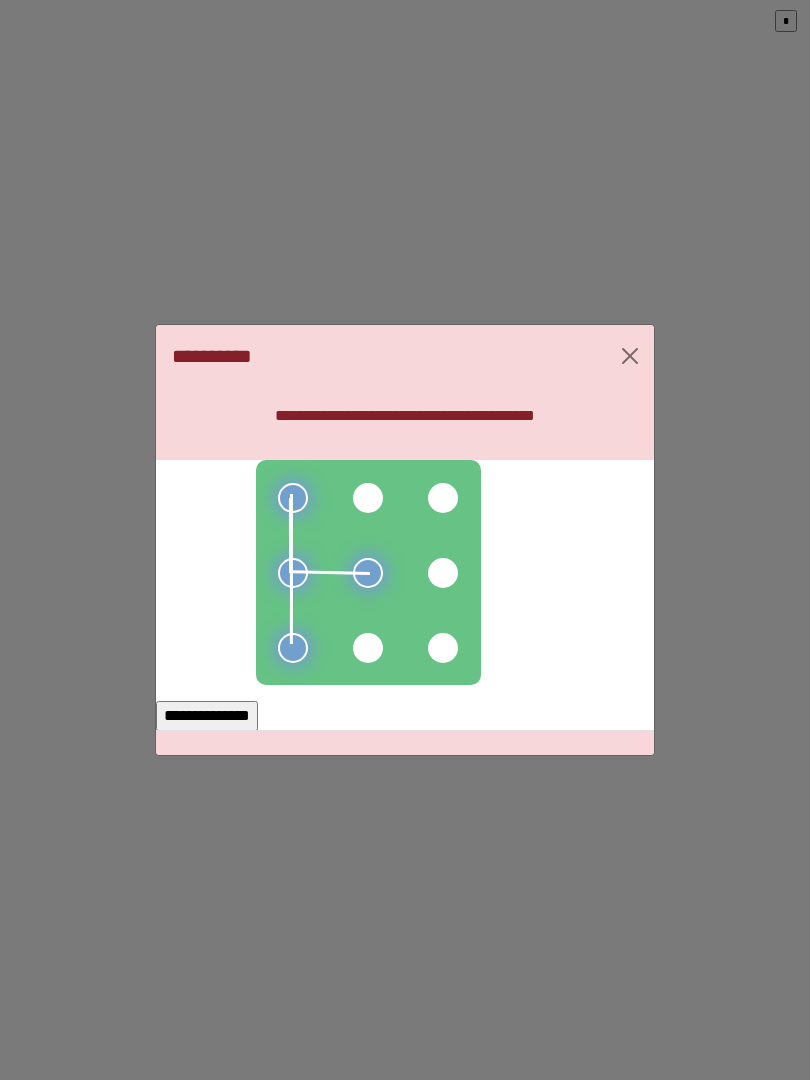 click at bounding box center (368, 498) 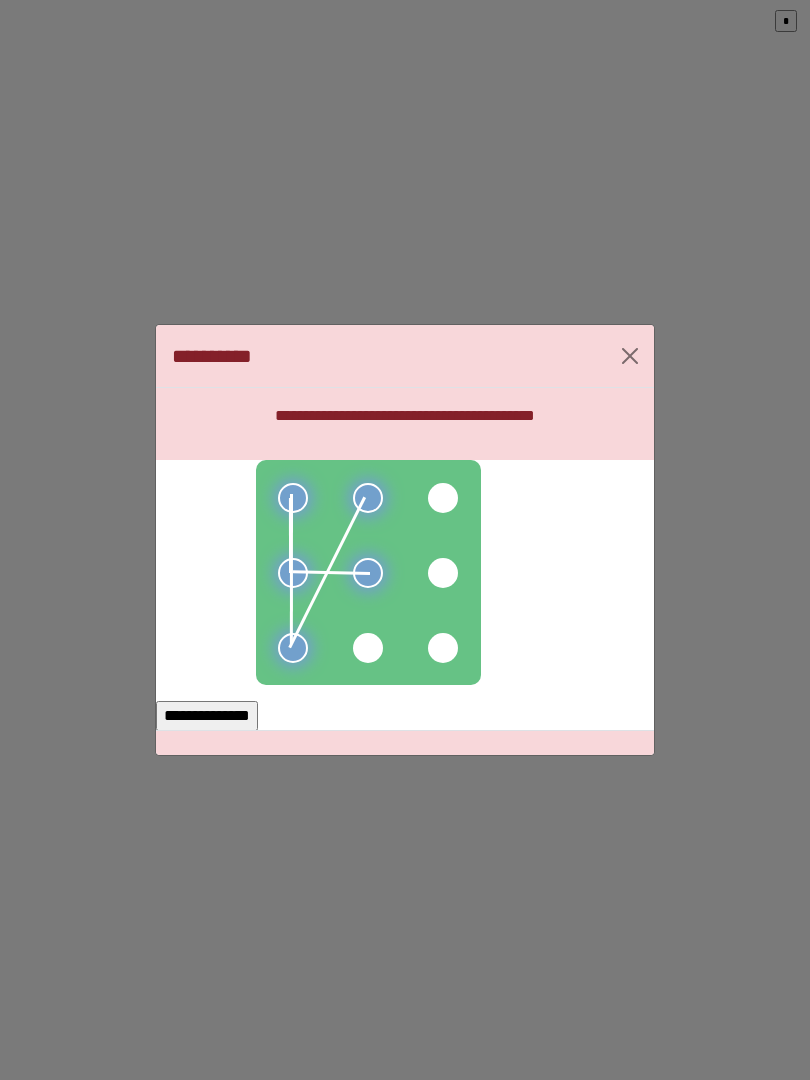 click on "**********" at bounding box center (207, 716) 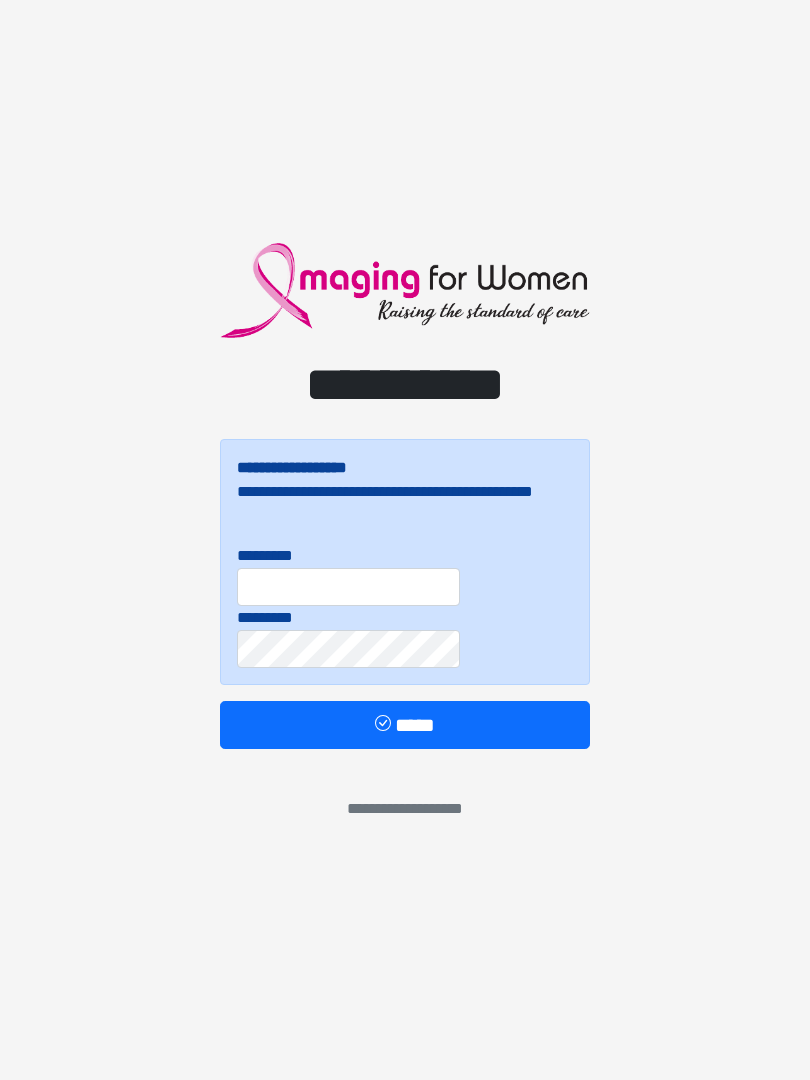 scroll, scrollTop: 0, scrollLeft: 0, axis: both 